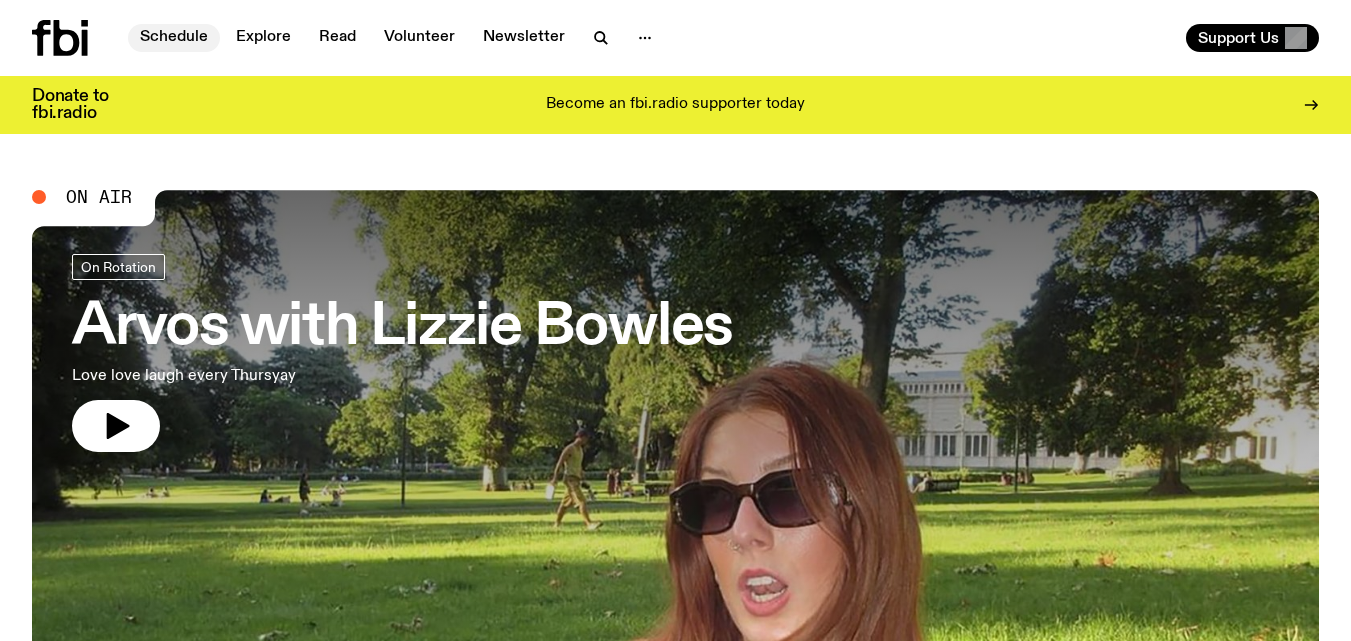 scroll, scrollTop: 0, scrollLeft: 0, axis: both 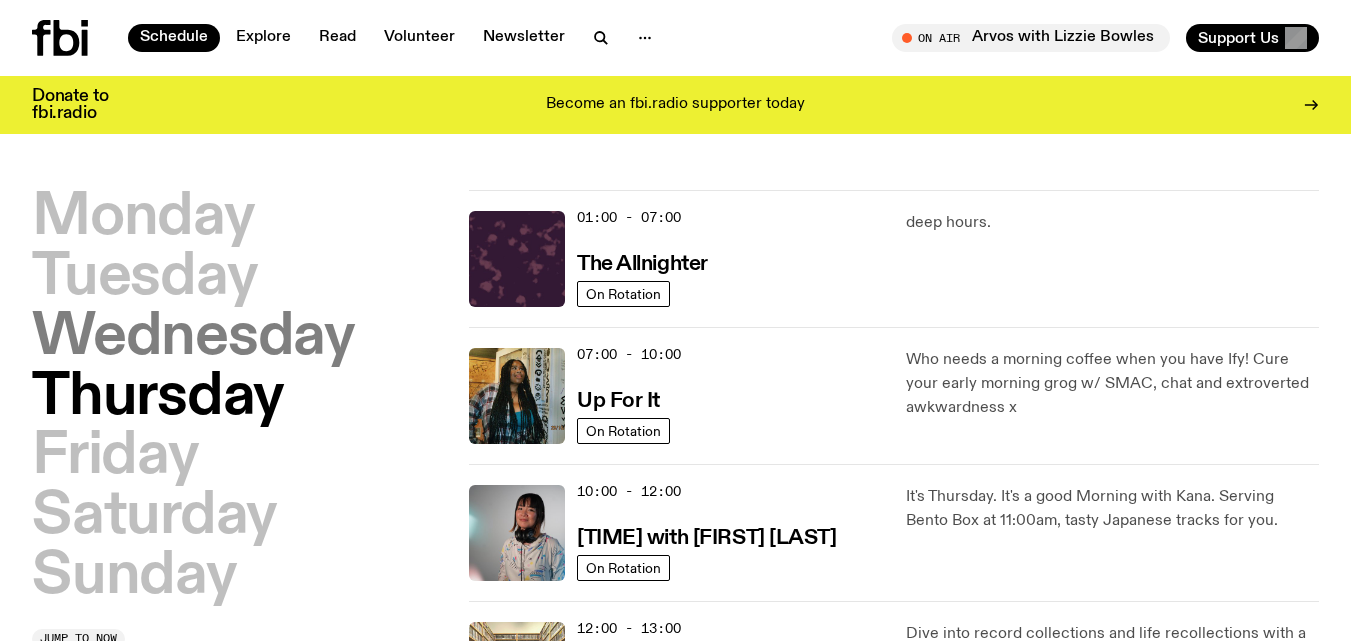 click on "Wednesday" at bounding box center (193, 338) 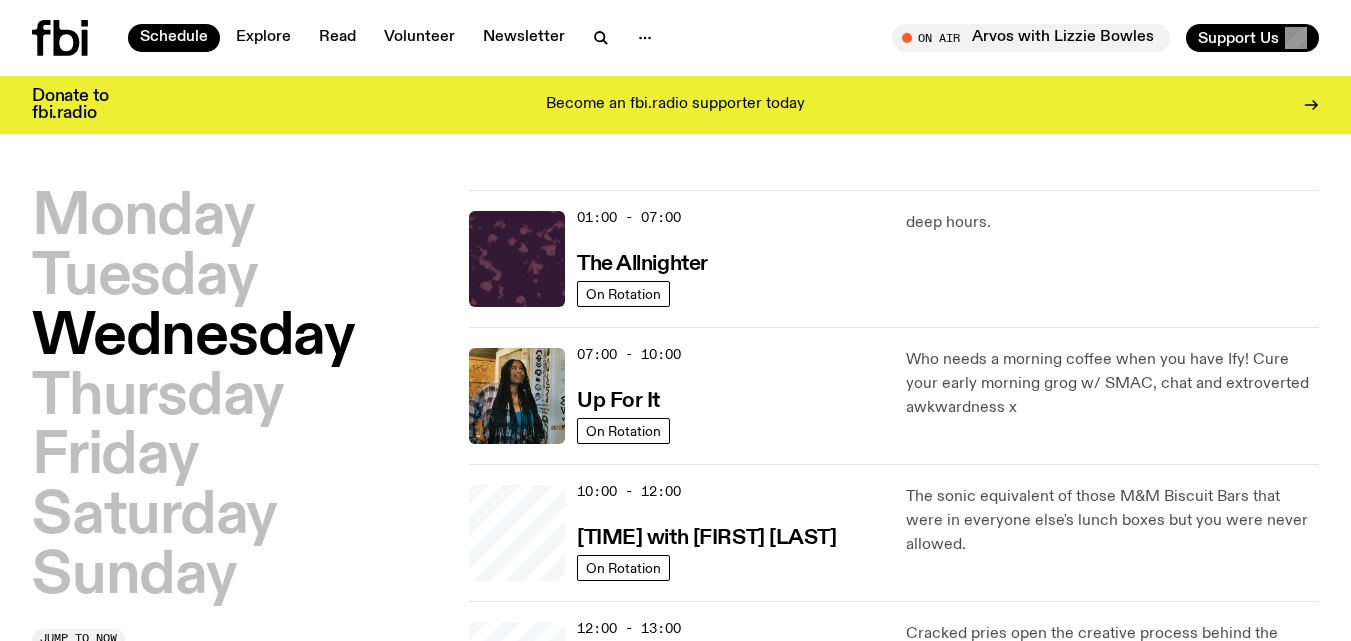 scroll, scrollTop: 56, scrollLeft: 0, axis: vertical 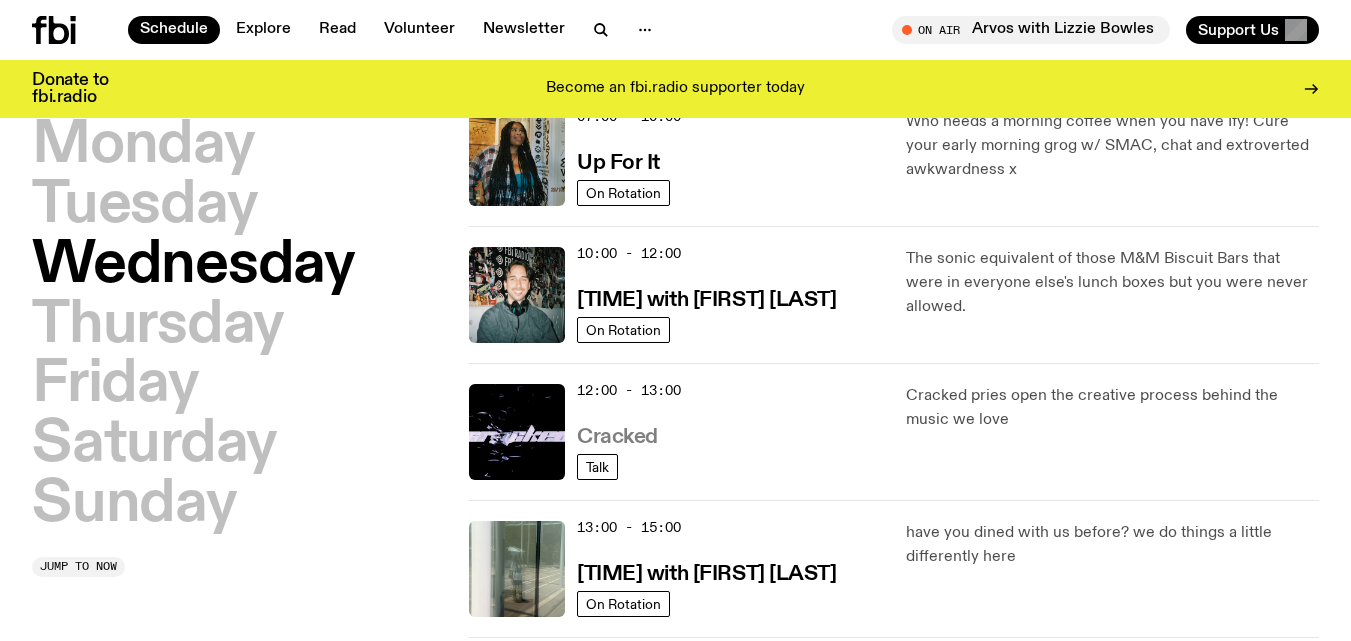 click on "Cracked" at bounding box center [617, 437] 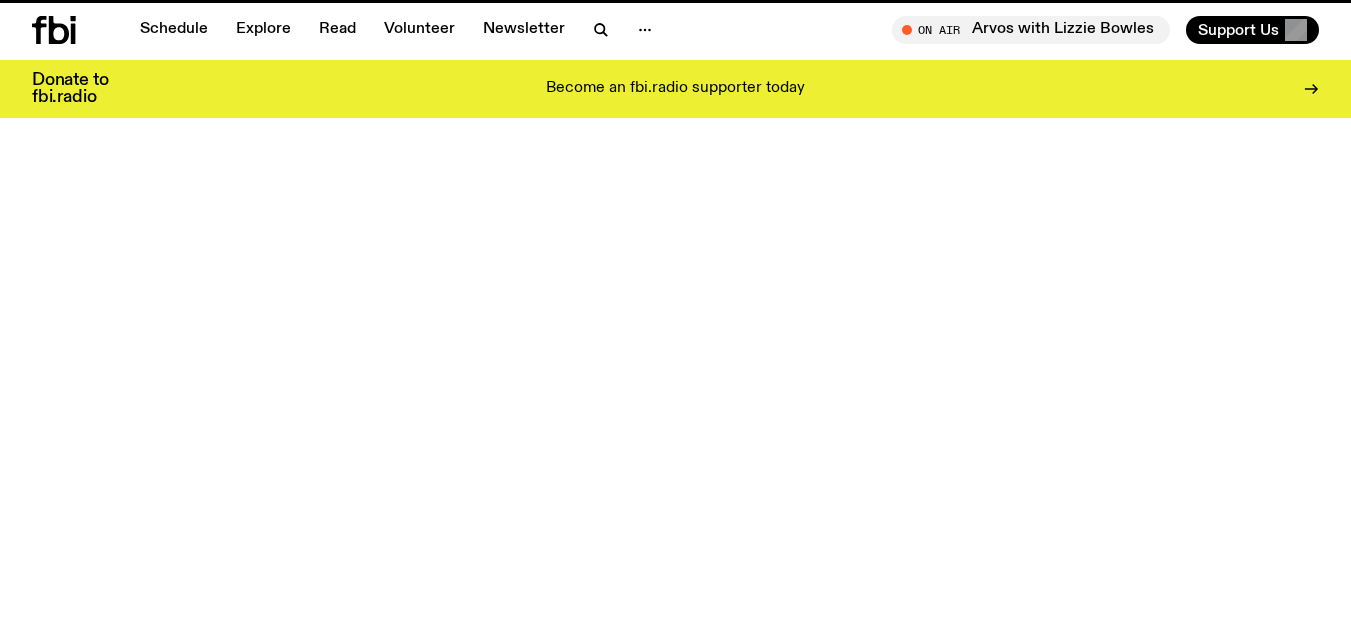 scroll, scrollTop: 0, scrollLeft: 0, axis: both 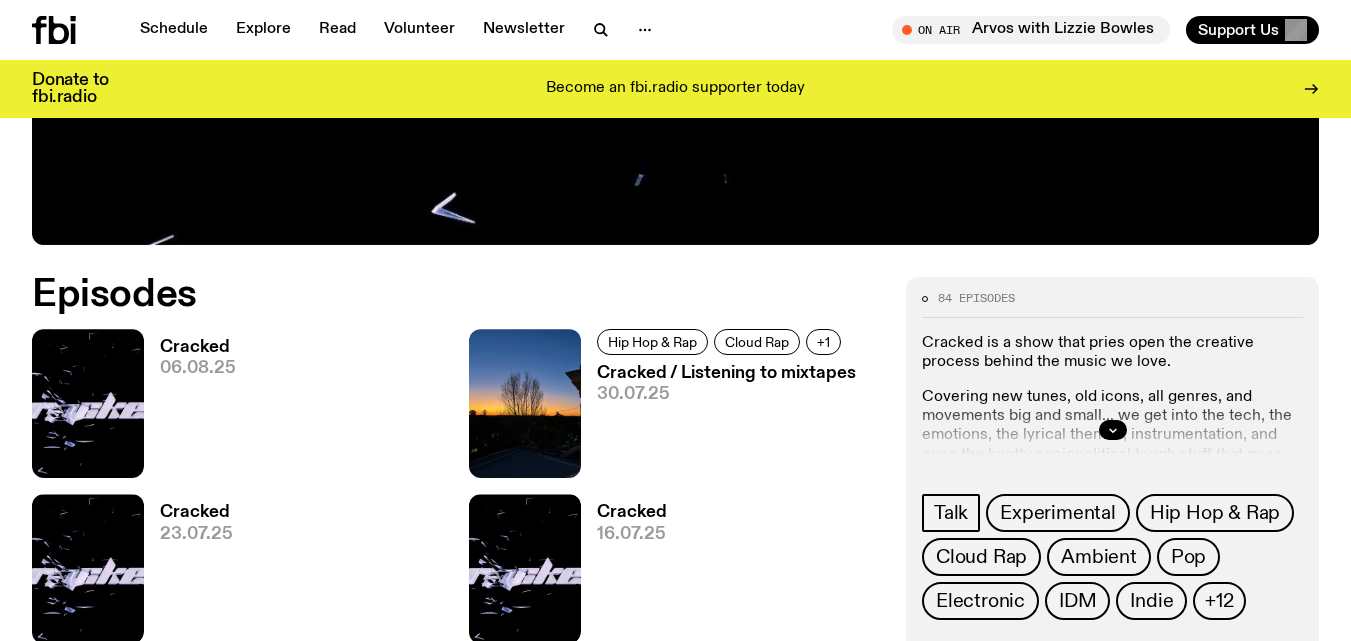 click on "Cracked 06.08.25" at bounding box center [190, 408] 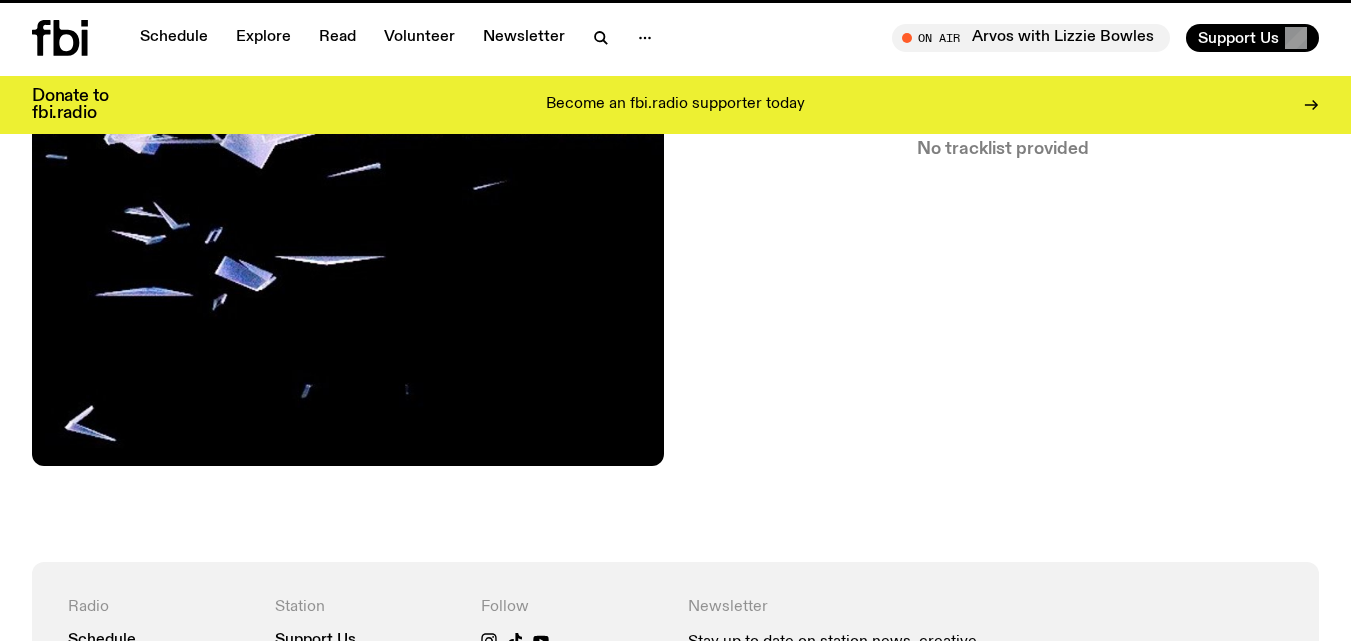 scroll, scrollTop: 0, scrollLeft: 0, axis: both 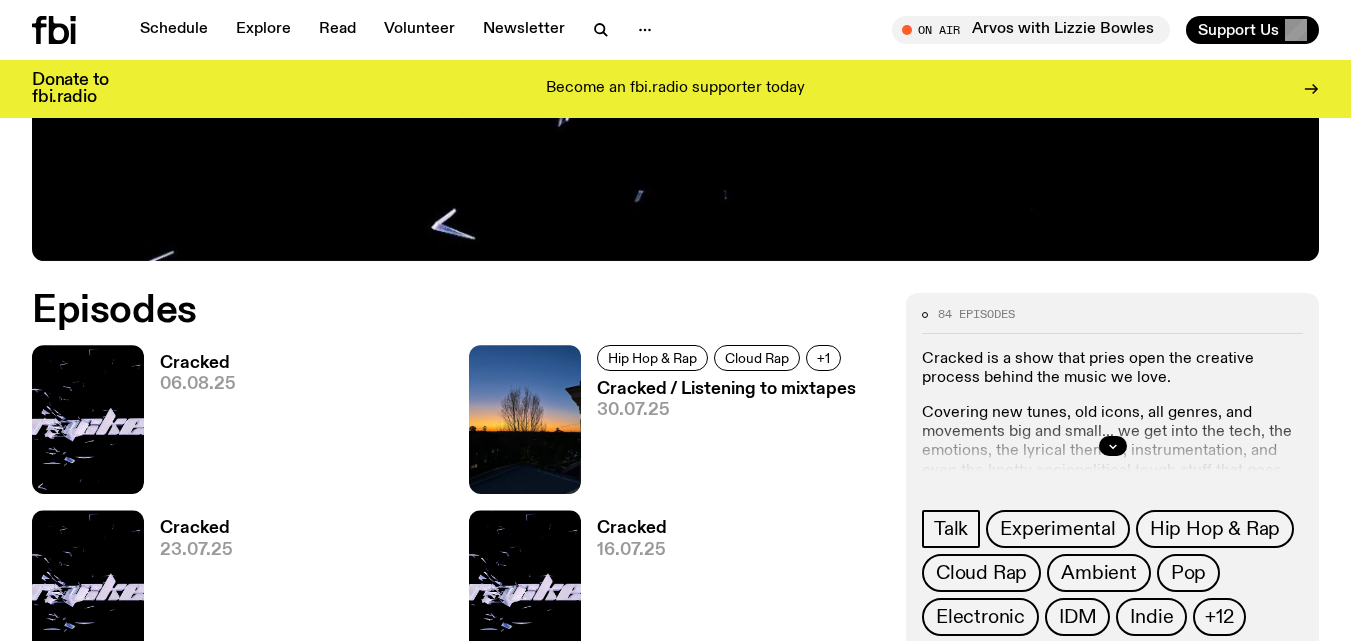 click on "Cracked / Listening to mixtapes" at bounding box center [726, 389] 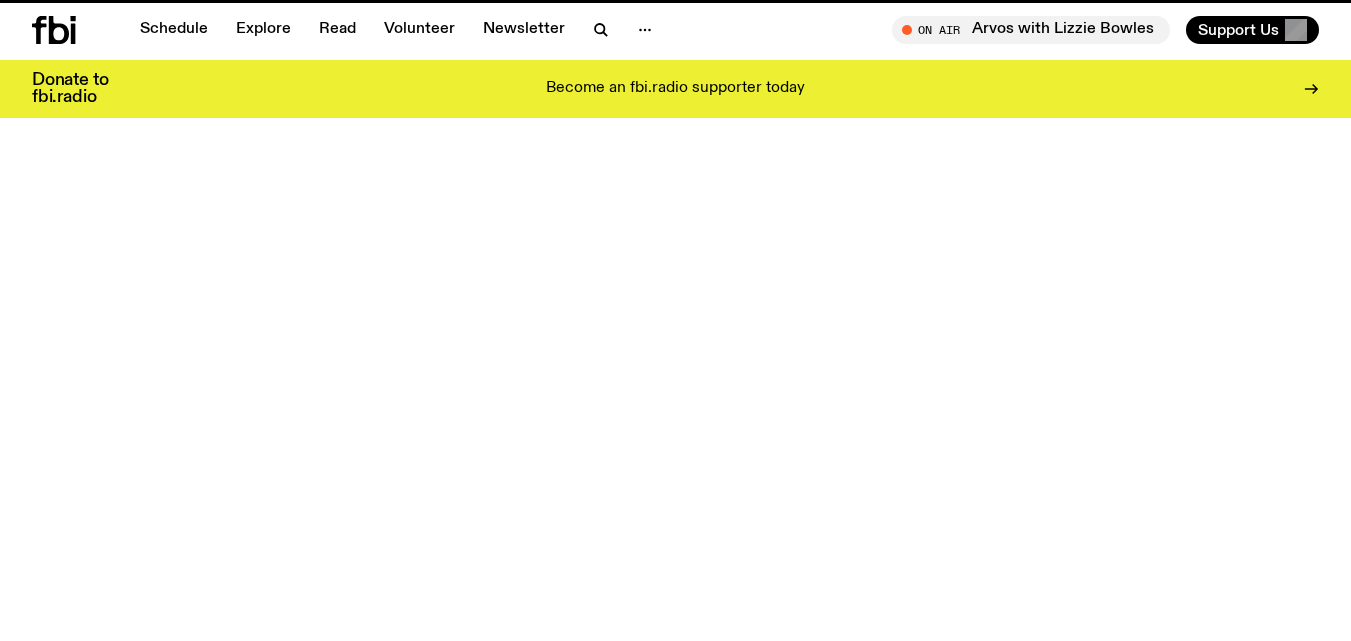 scroll, scrollTop: 0, scrollLeft: 0, axis: both 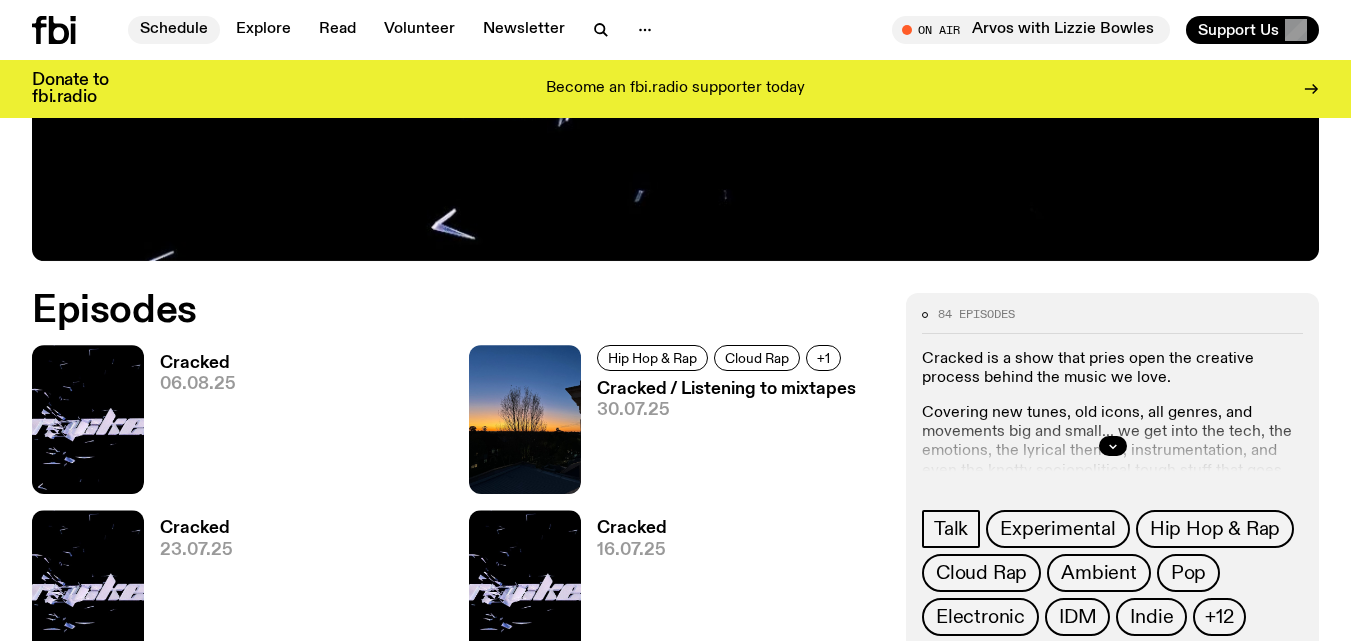 click on "Schedule" at bounding box center [174, 30] 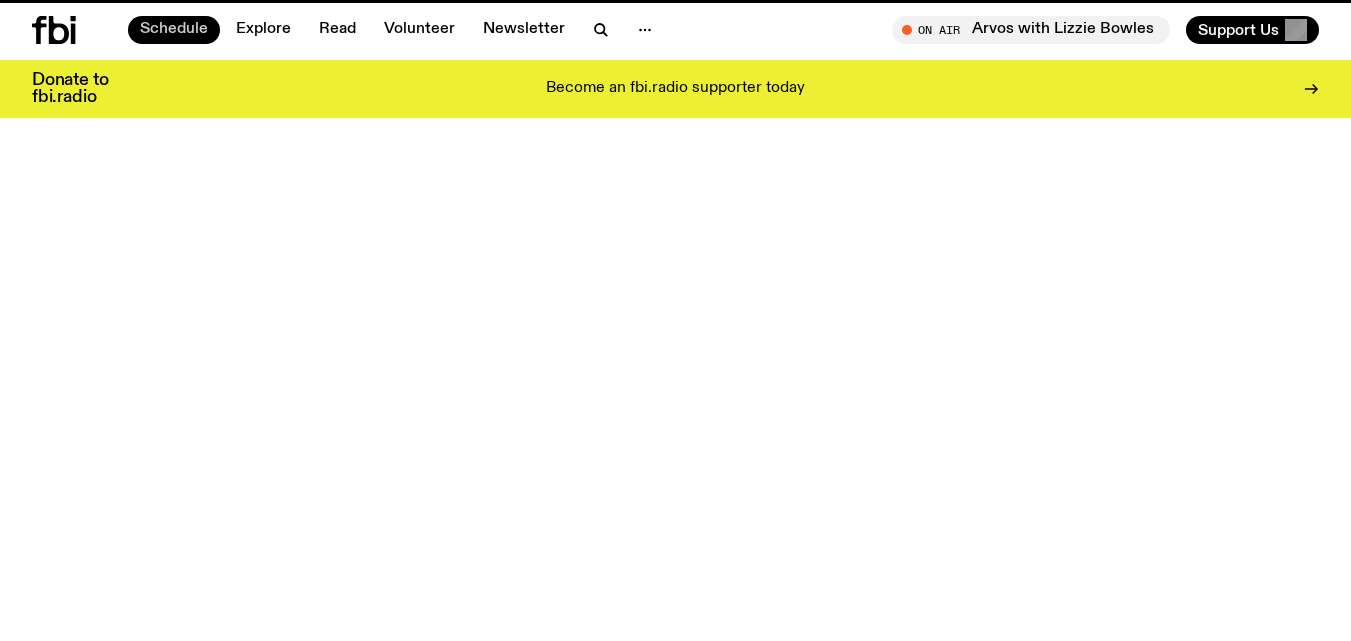 scroll, scrollTop: 0, scrollLeft: 0, axis: both 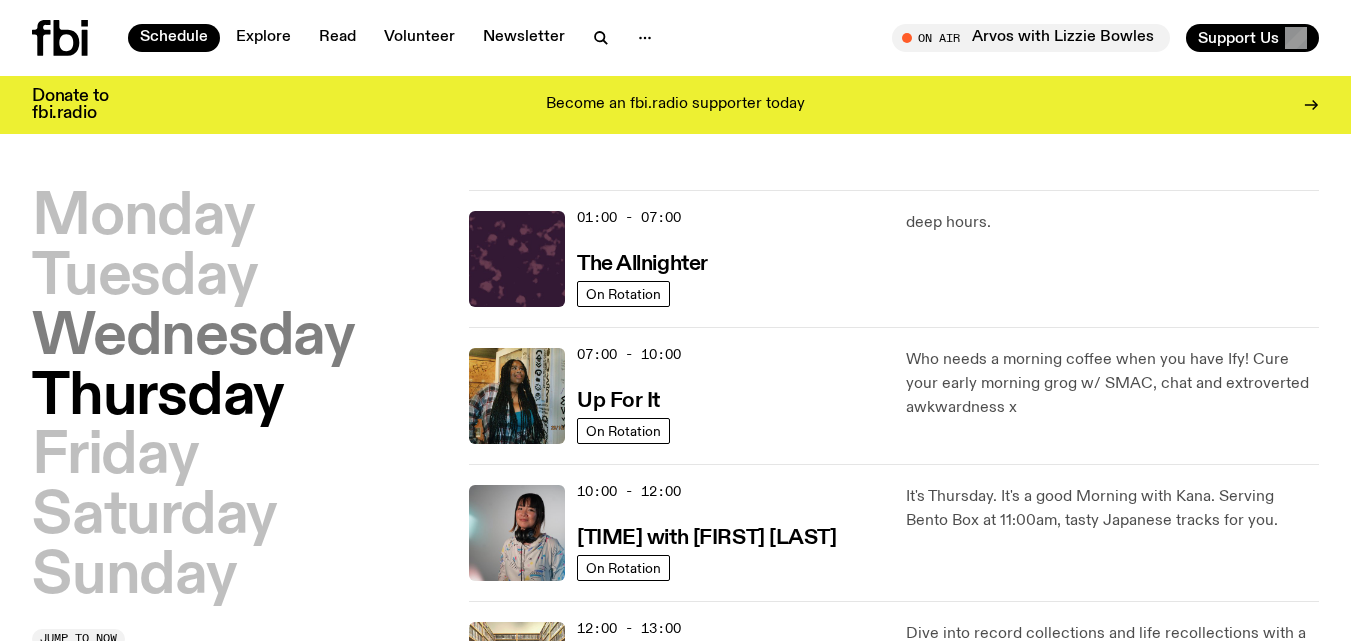click on "Wednesday" at bounding box center [193, 338] 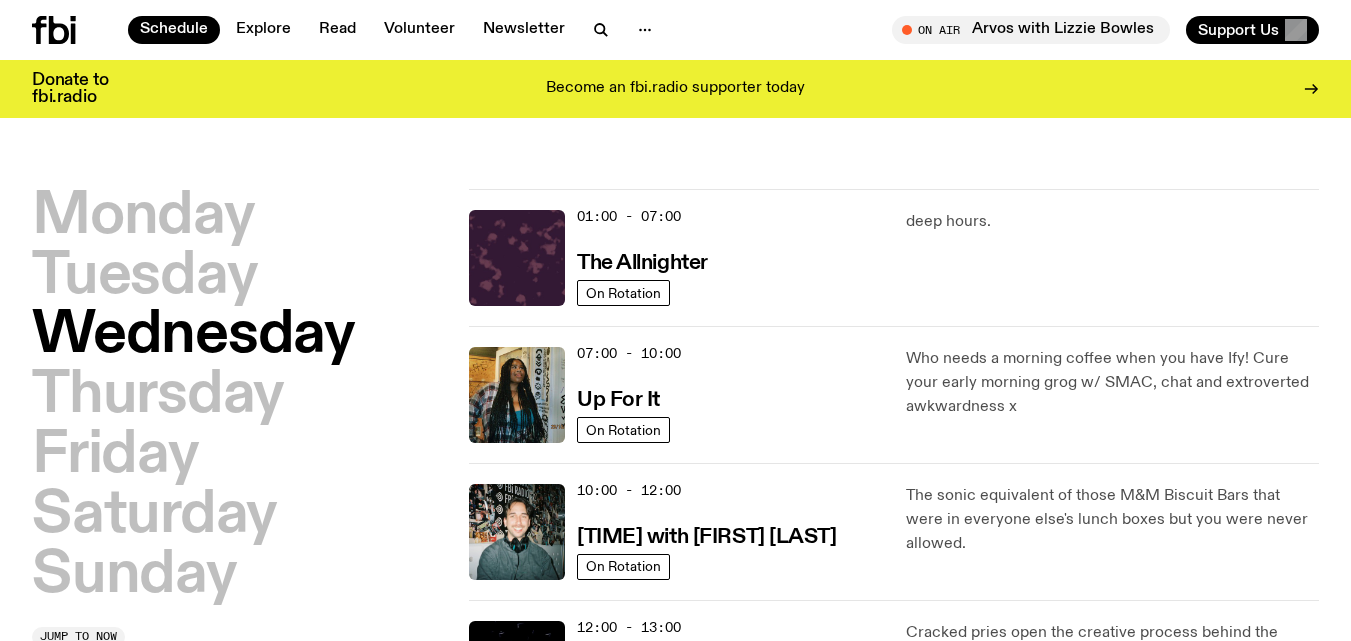 scroll, scrollTop: 56, scrollLeft: 0, axis: vertical 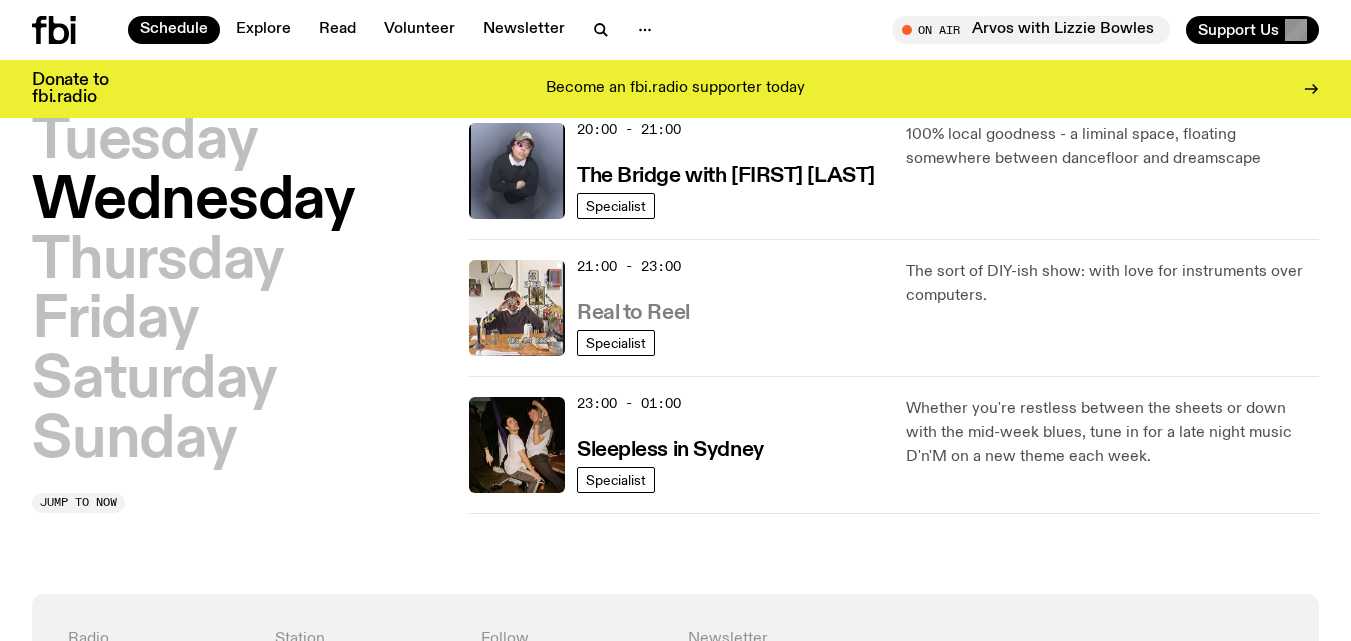 click on "Real to Reel" at bounding box center (633, 313) 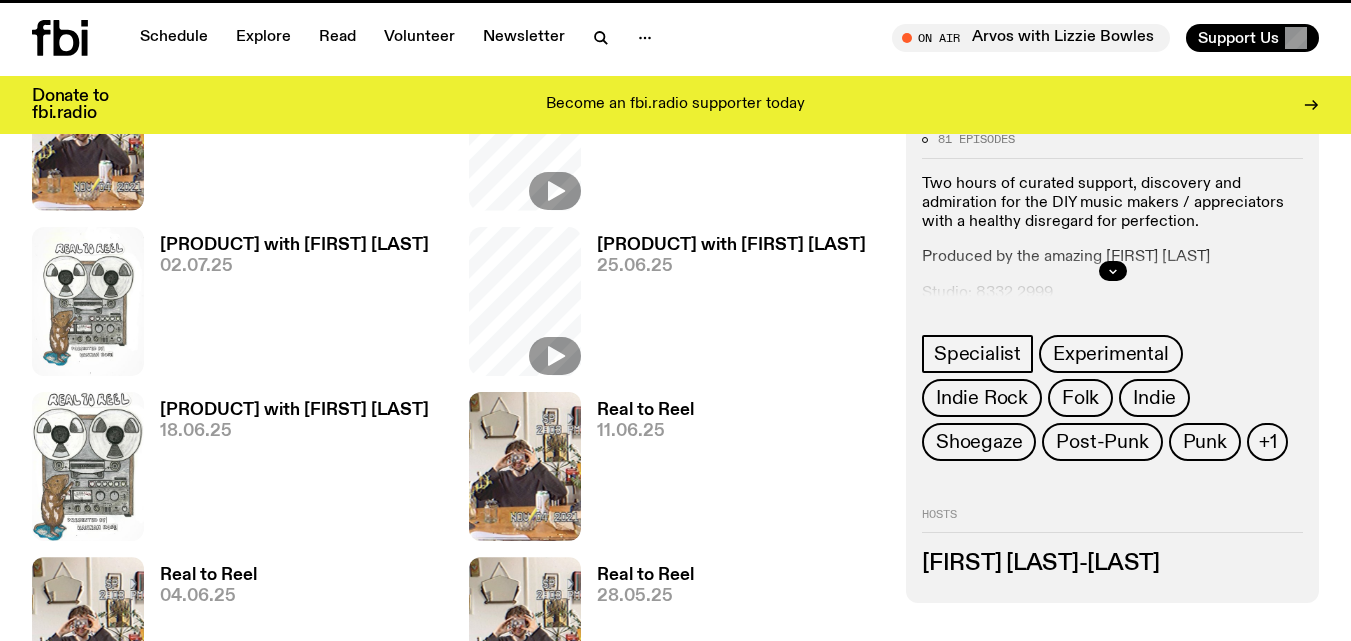 scroll, scrollTop: 0, scrollLeft: 0, axis: both 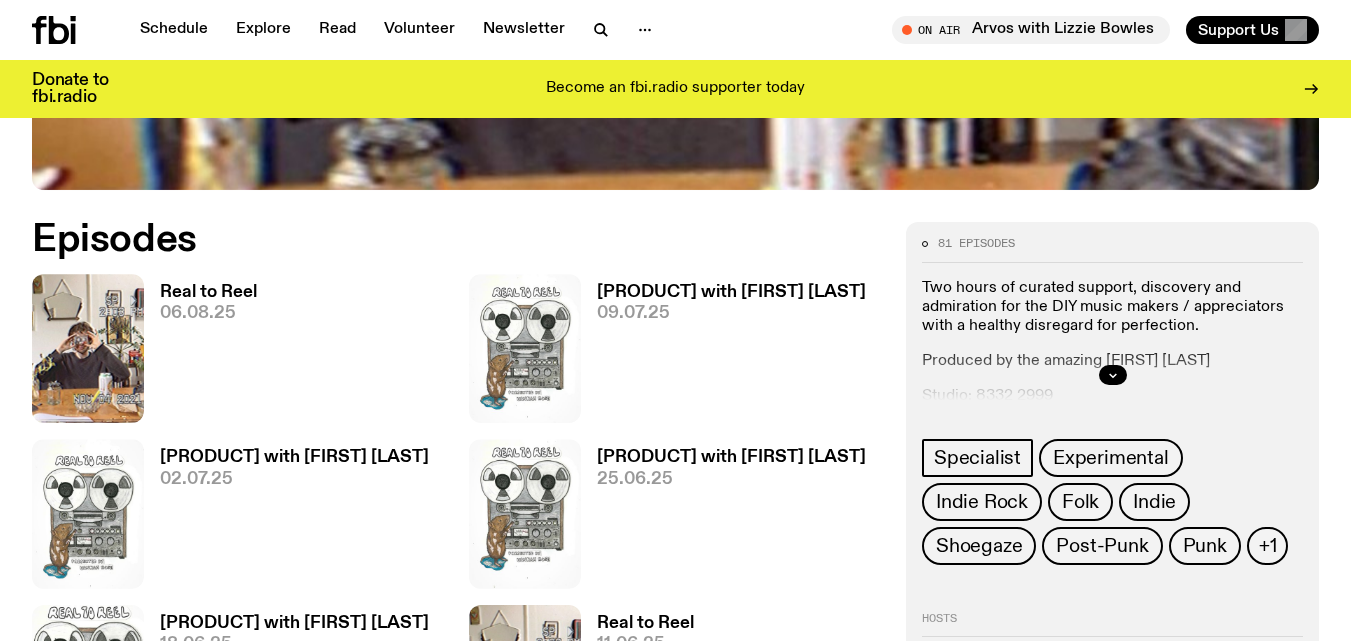 click on "Real to Reel" at bounding box center [208, 292] 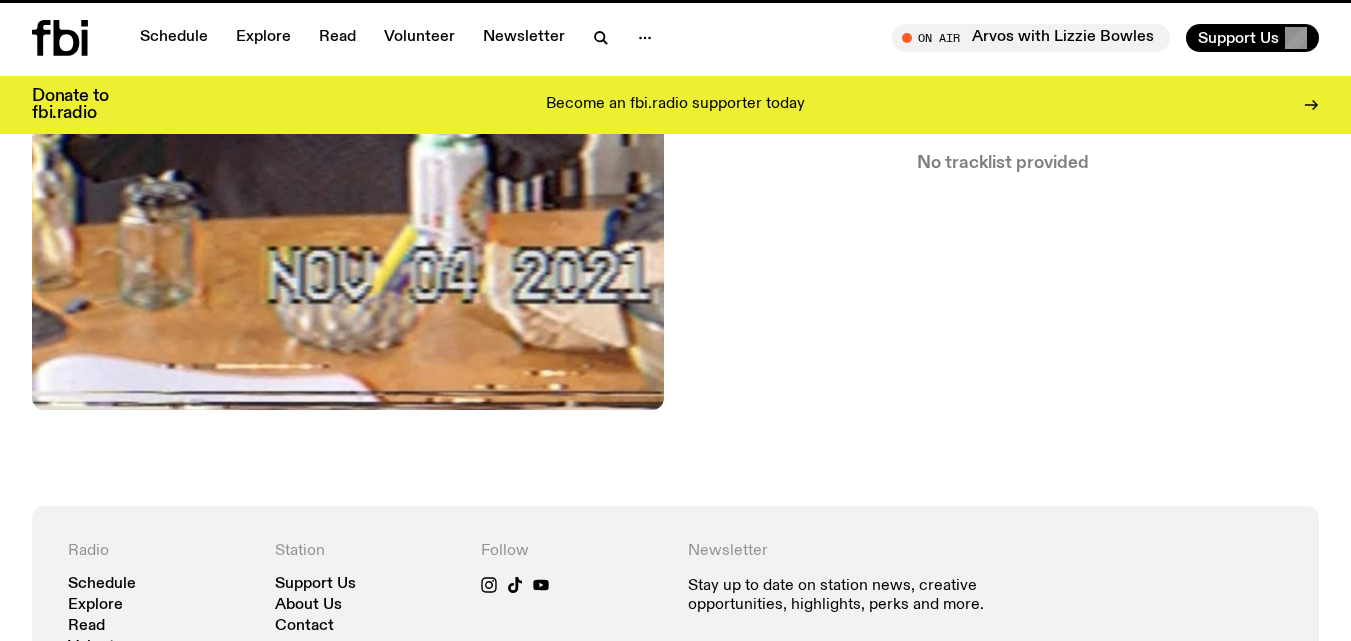 scroll, scrollTop: 0, scrollLeft: 0, axis: both 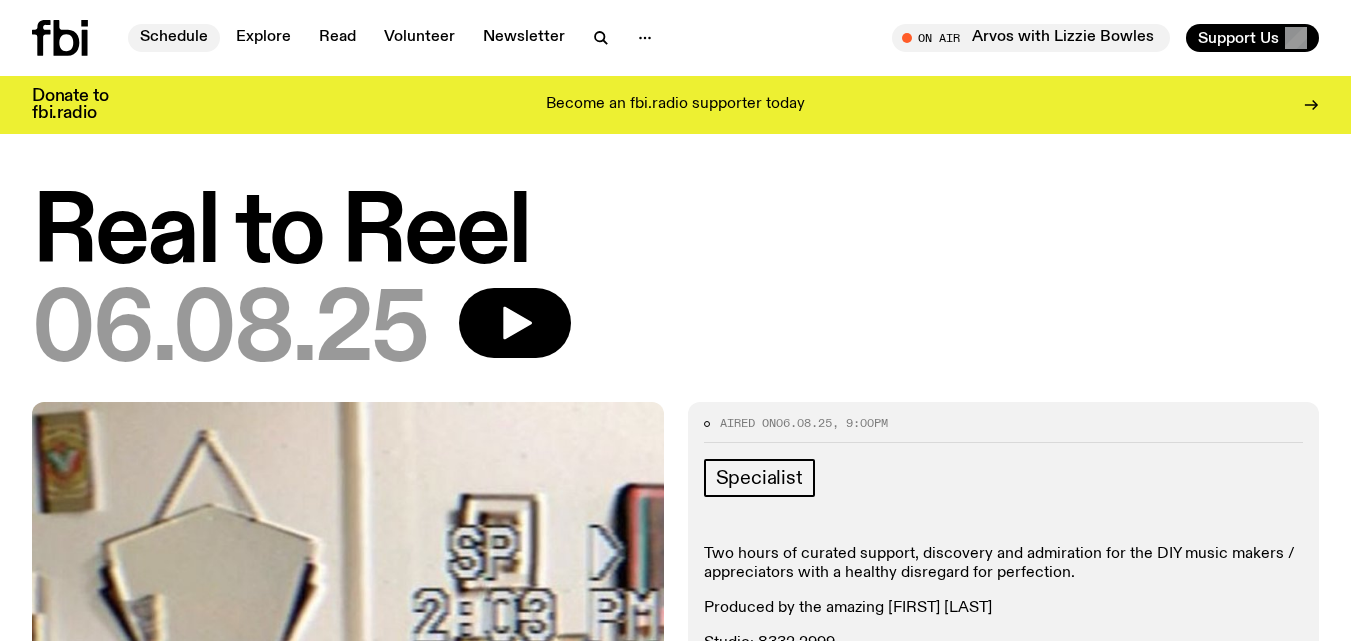 click on "Schedule" at bounding box center (174, 38) 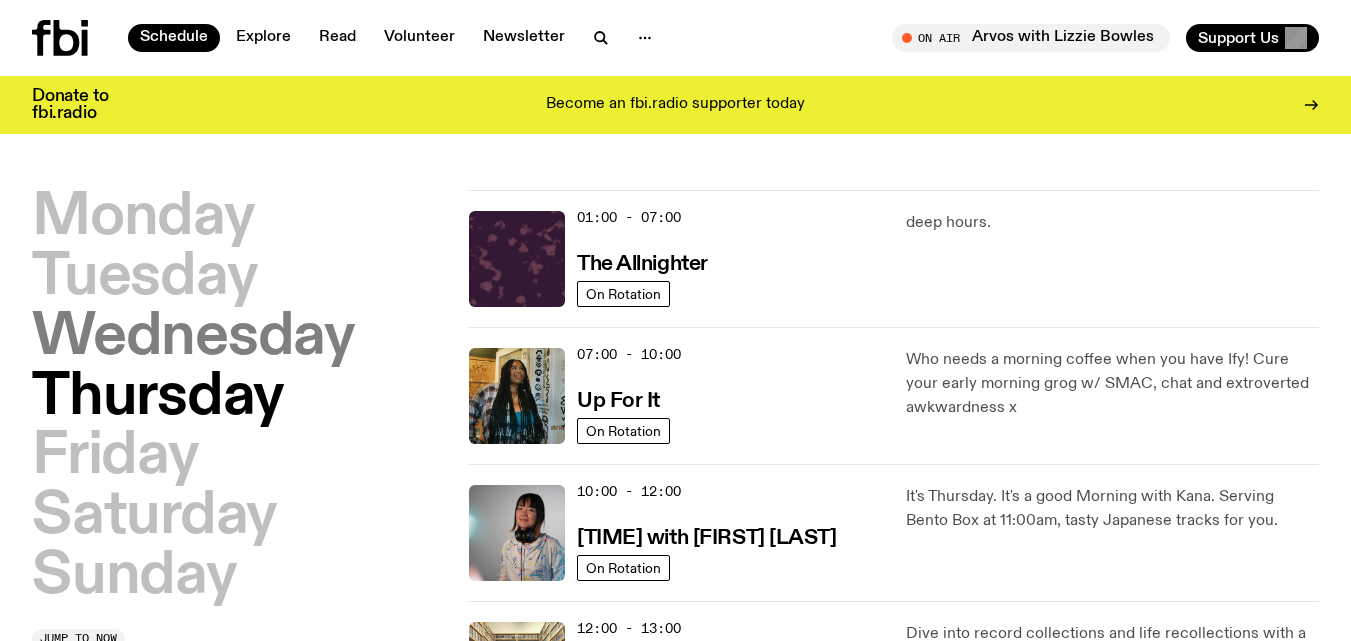 click on "Wednesday" at bounding box center [193, 338] 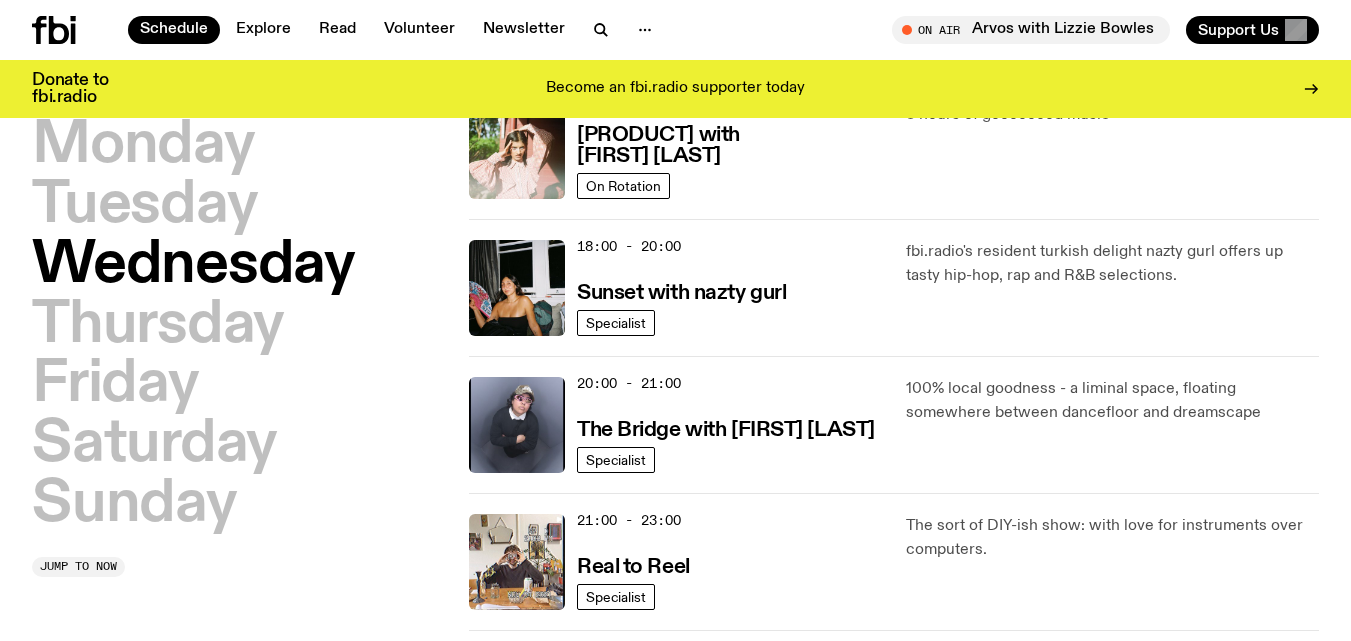 scroll, scrollTop: 912, scrollLeft: 0, axis: vertical 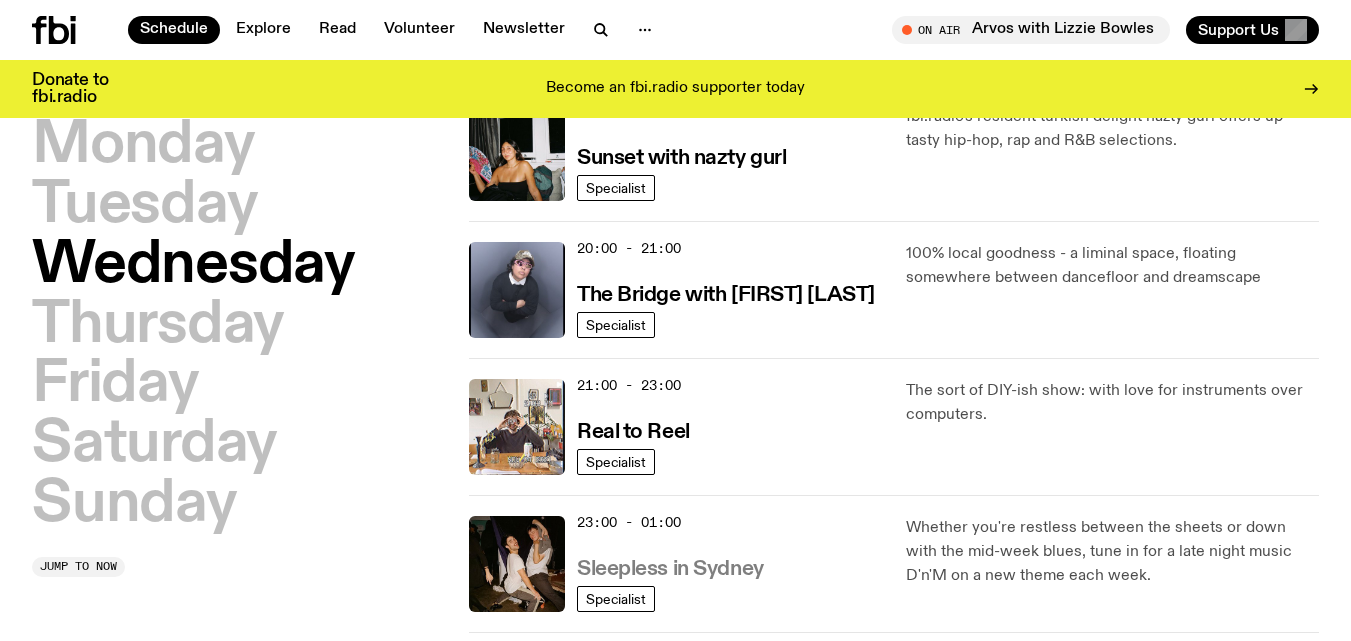 click on "Sleepless in Sydney" at bounding box center (670, 569) 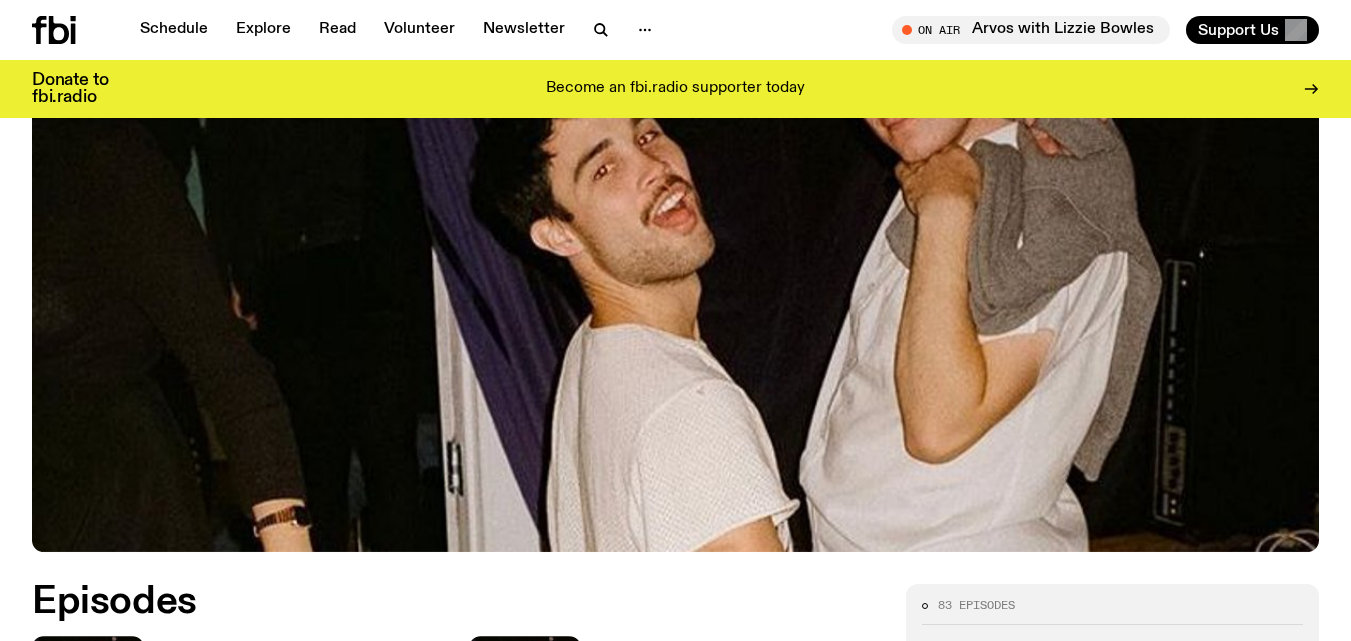 scroll, scrollTop: 585, scrollLeft: 0, axis: vertical 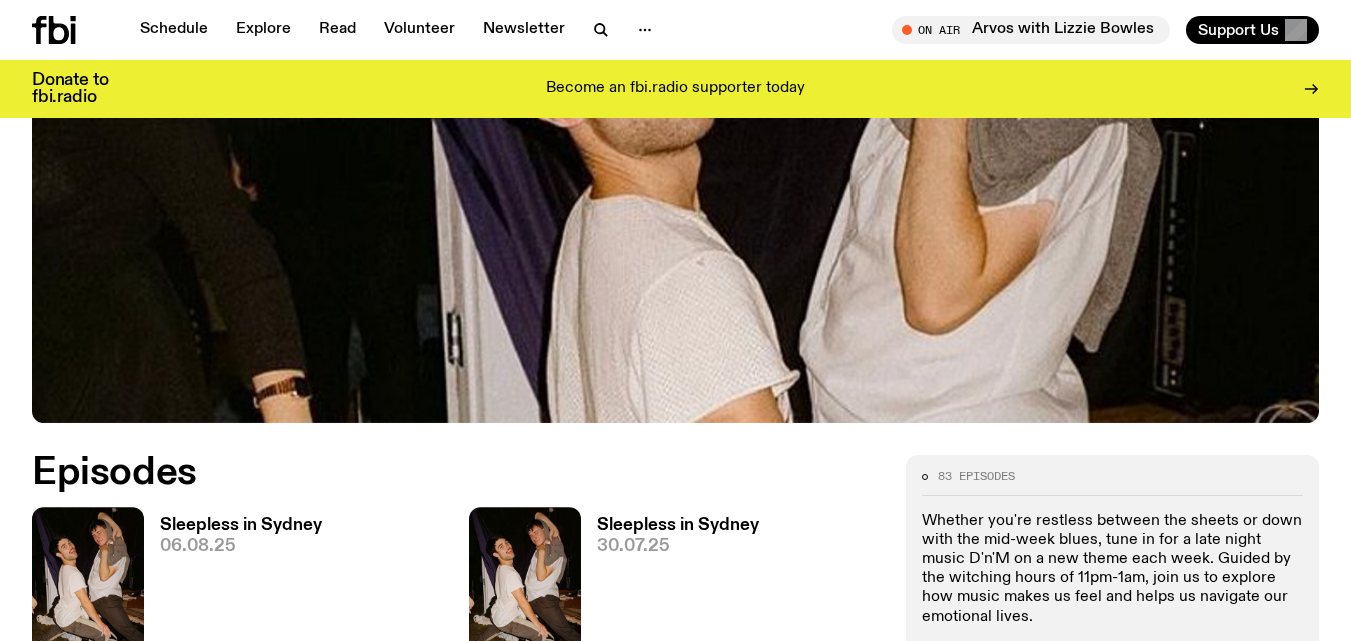 click on "Sleepless in Sydney" at bounding box center [241, 525] 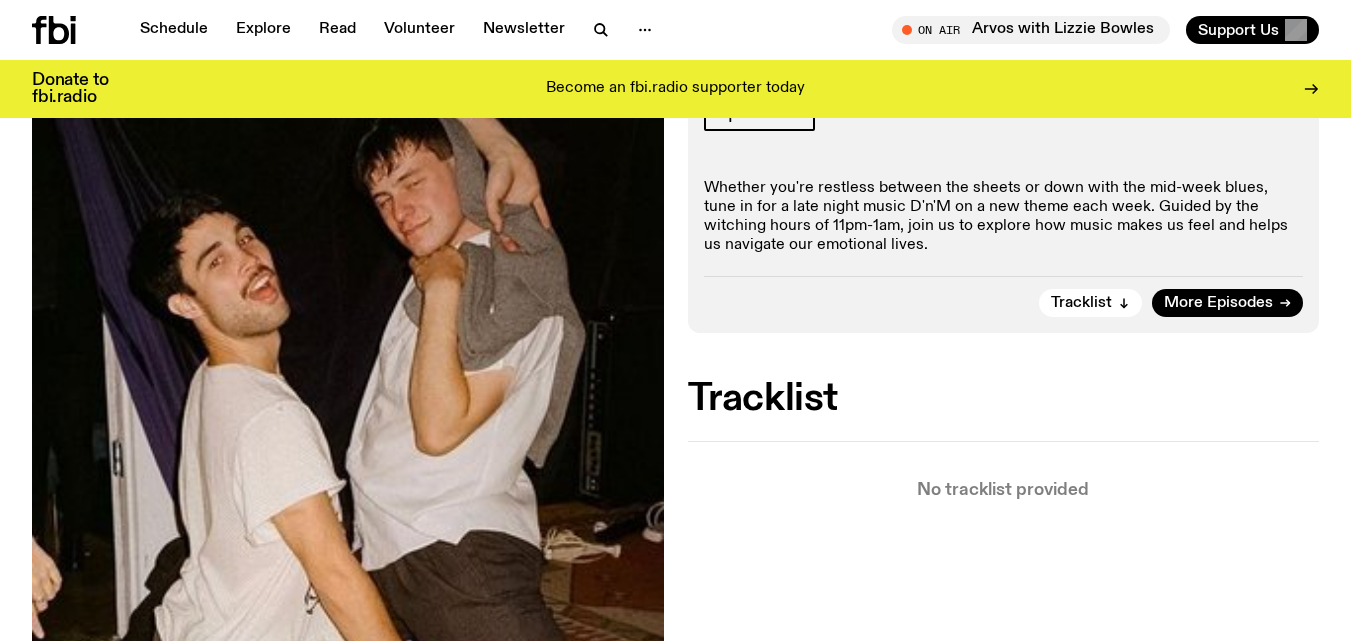 scroll, scrollTop: 0, scrollLeft: 0, axis: both 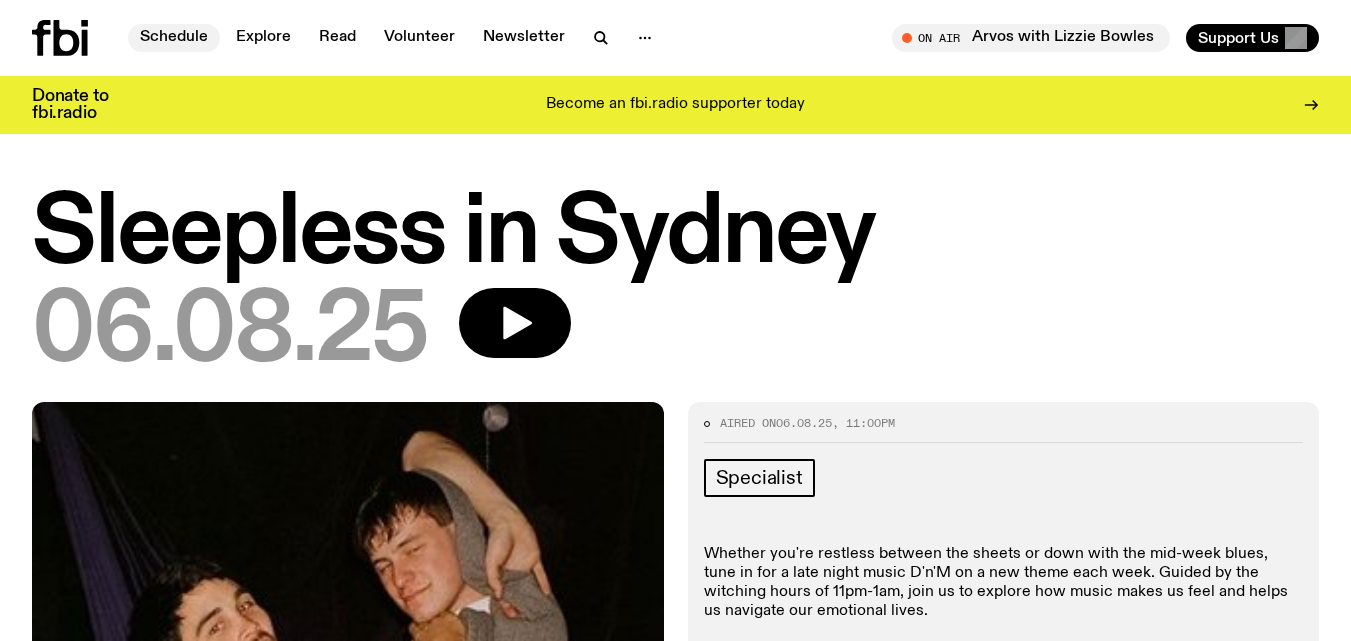 click on "Schedule" at bounding box center (174, 38) 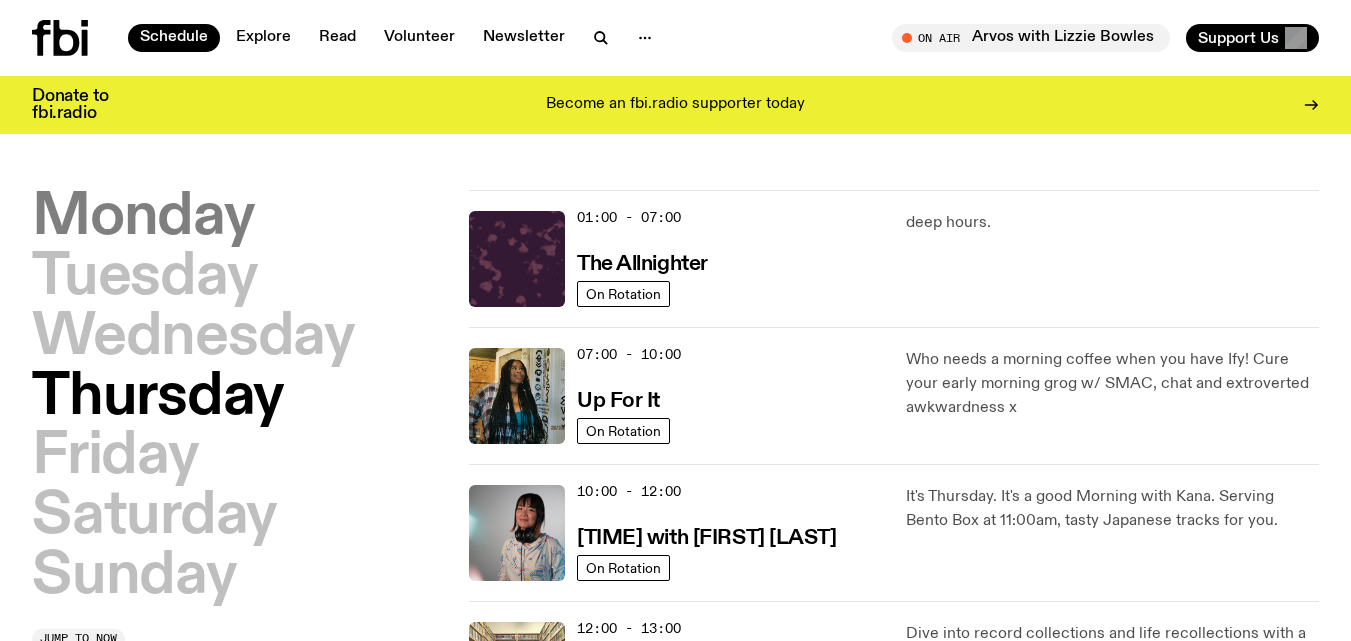 click on "Monday" at bounding box center (143, 218) 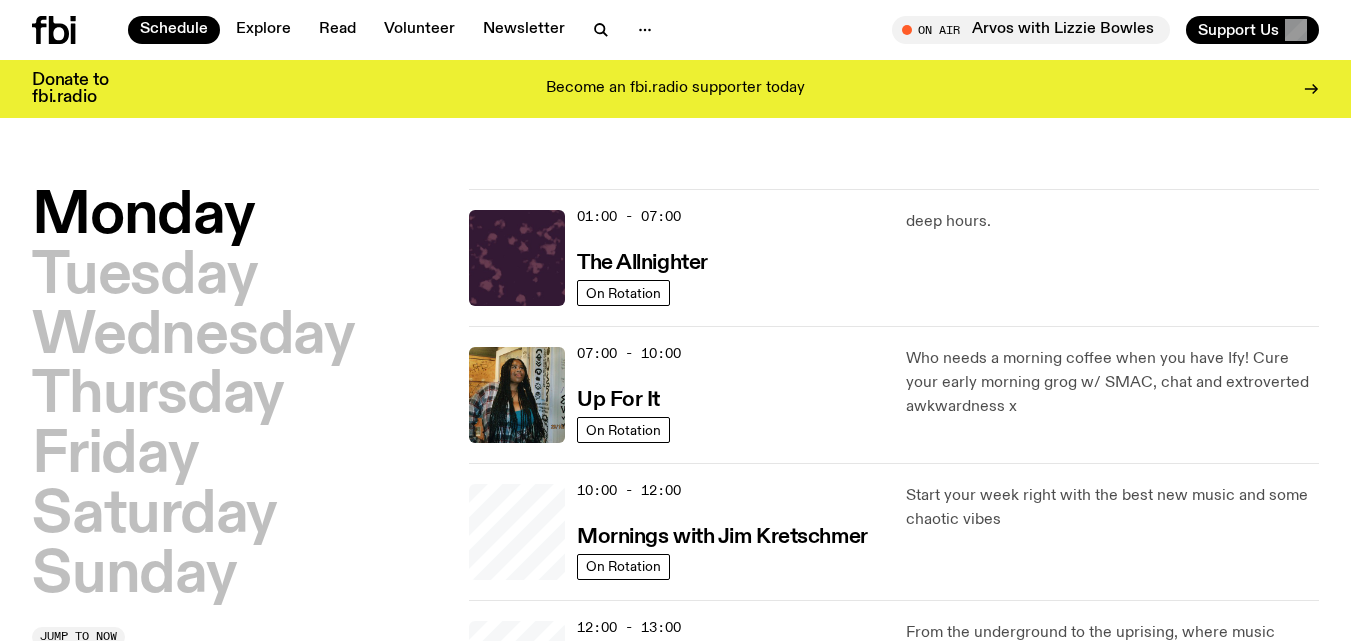 scroll, scrollTop: 56, scrollLeft: 0, axis: vertical 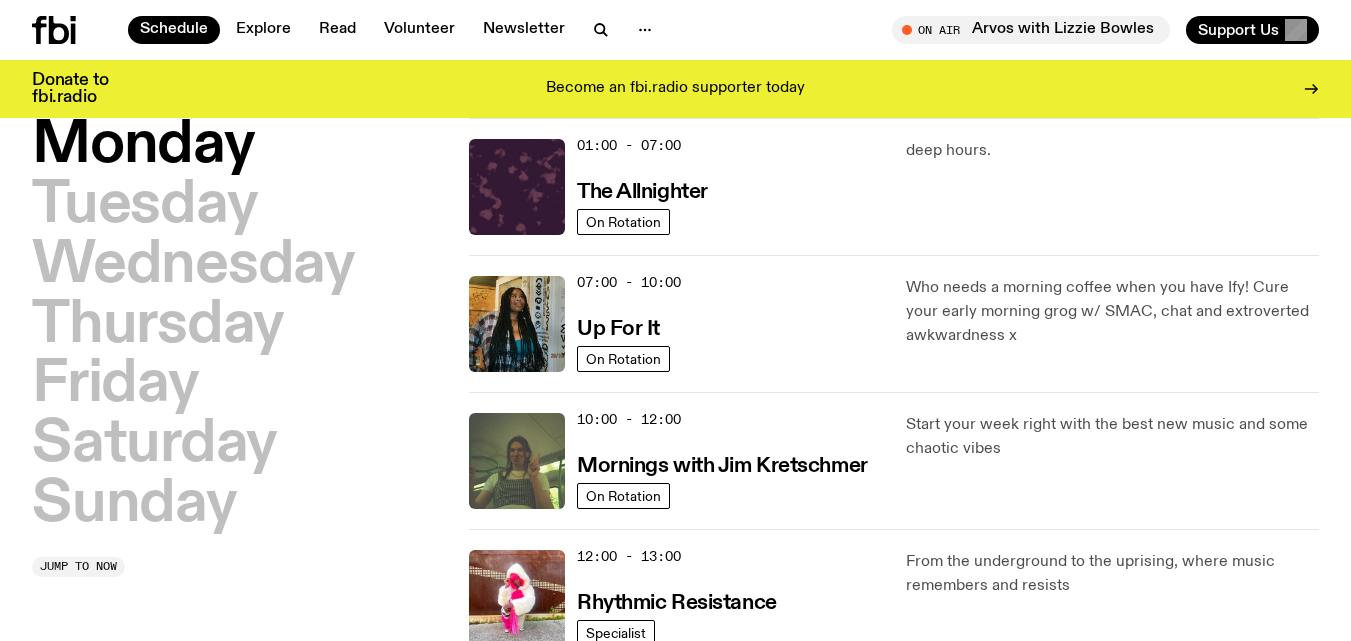 click on "12:00 - 13:00 Rhythmic Resistance" at bounding box center [729, 598] 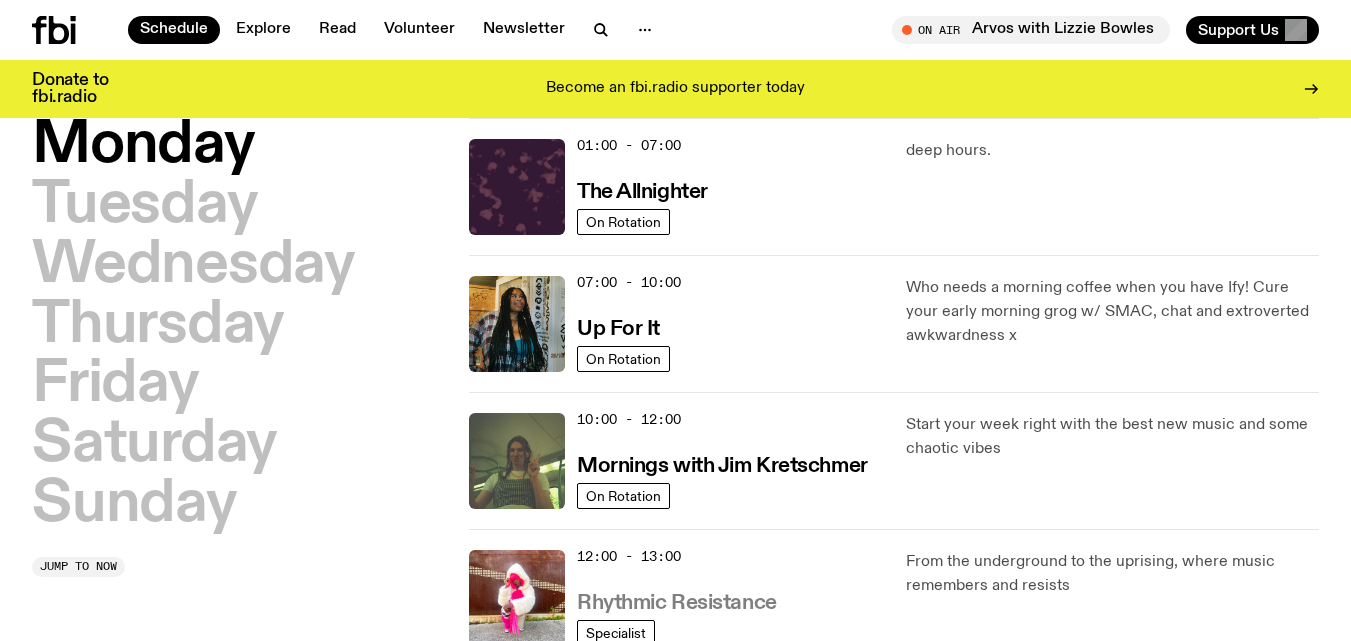 click on "Rhythmic Resistance" at bounding box center (677, 603) 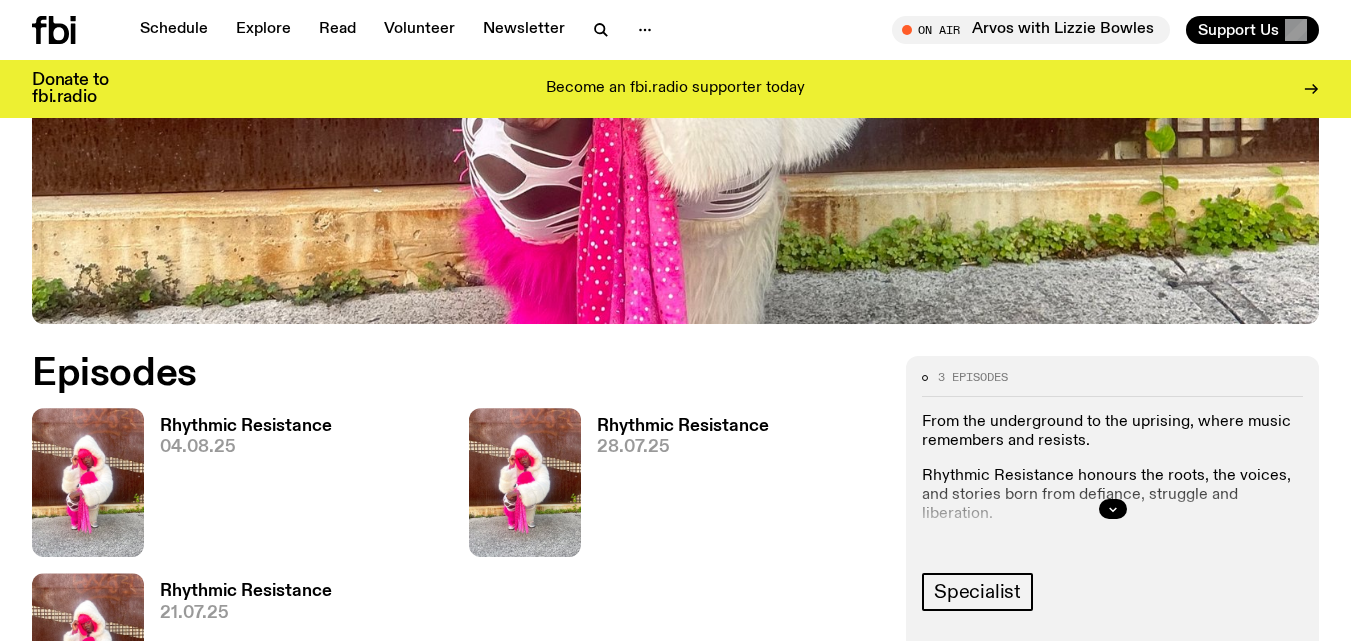 scroll, scrollTop: 784, scrollLeft: 0, axis: vertical 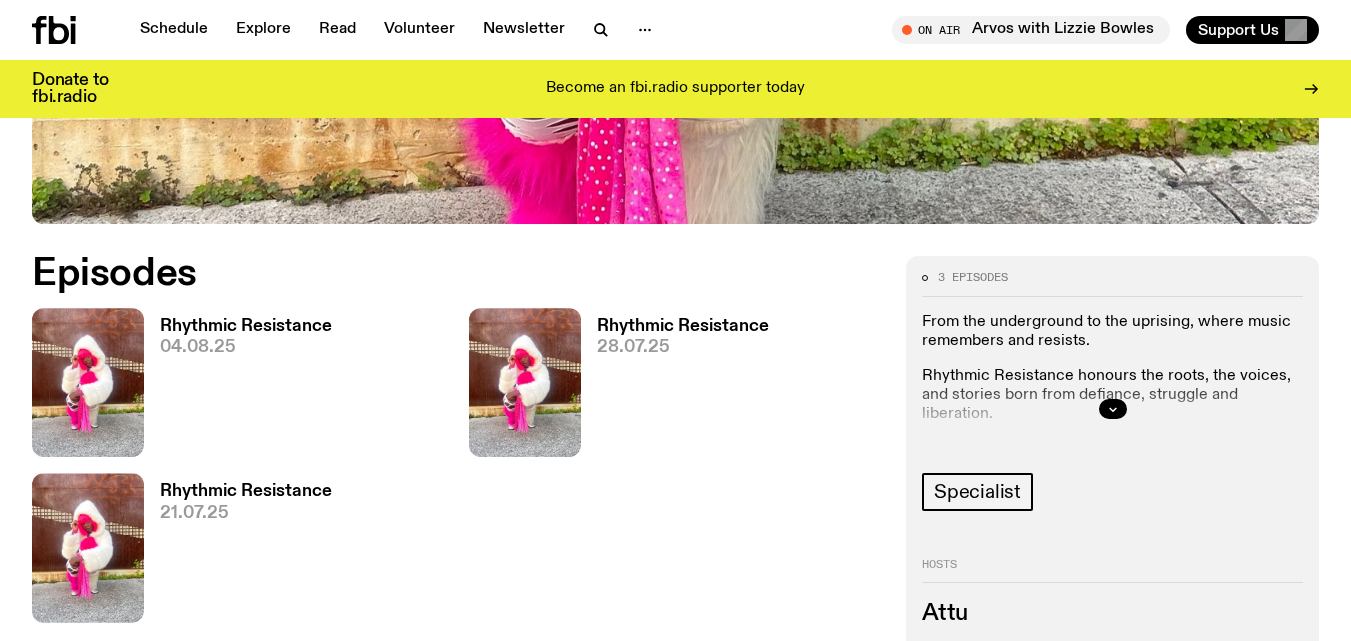 click on "Rhythmic Resistance" at bounding box center (246, 326) 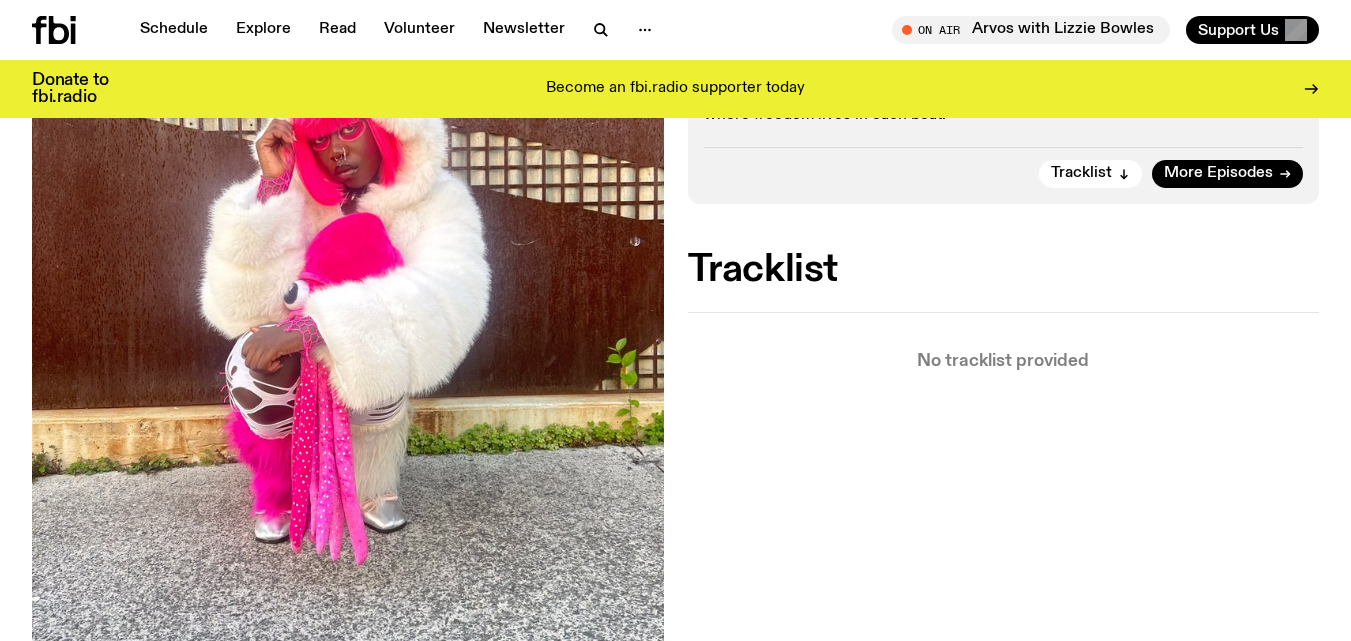 scroll, scrollTop: 0, scrollLeft: 0, axis: both 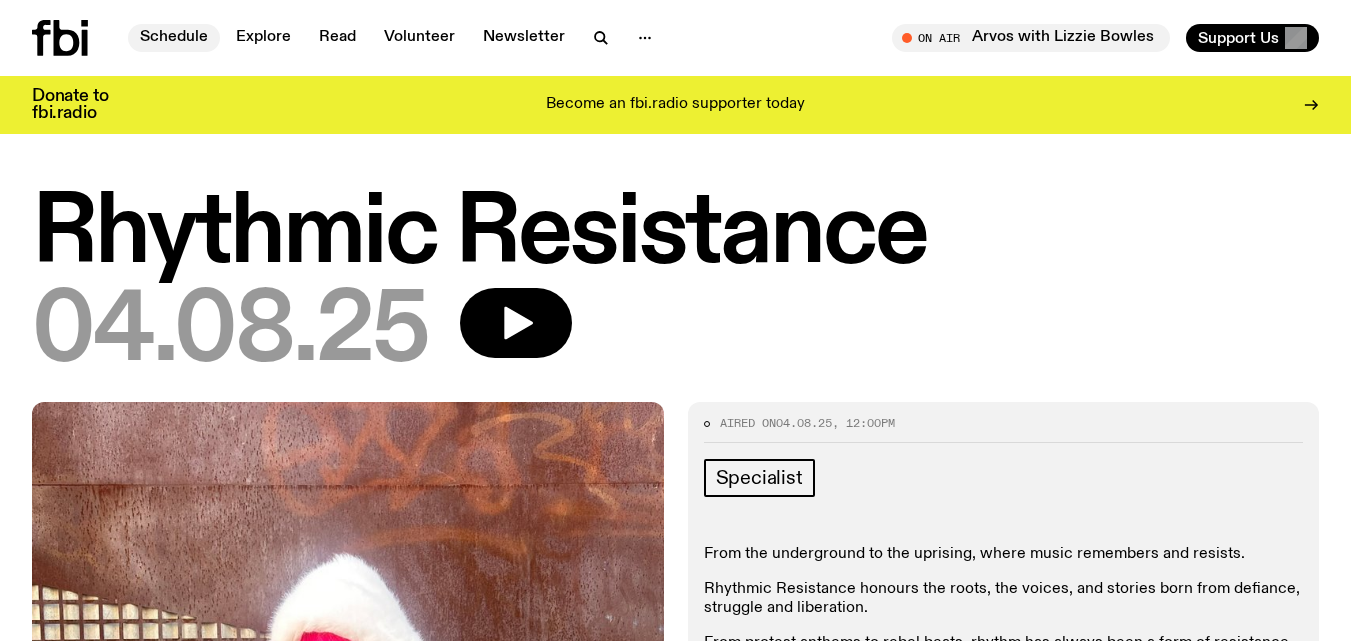 click on "Schedule" at bounding box center [174, 38] 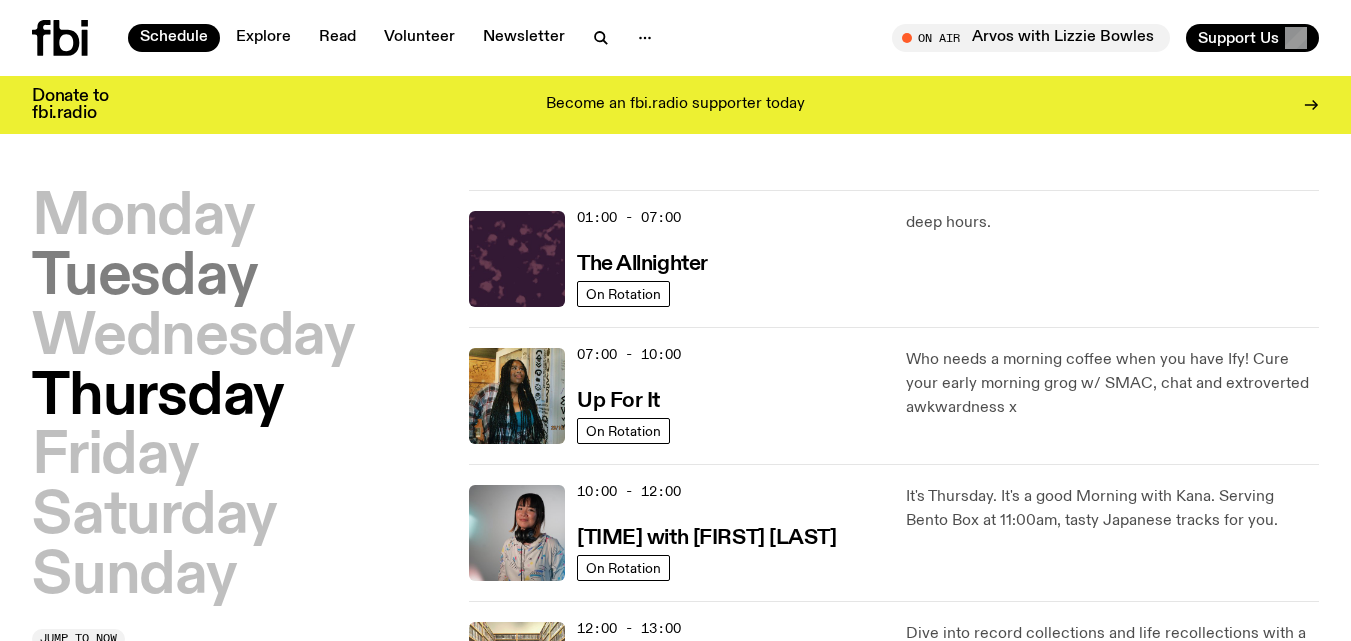 click on "Tuesday" at bounding box center (144, 278) 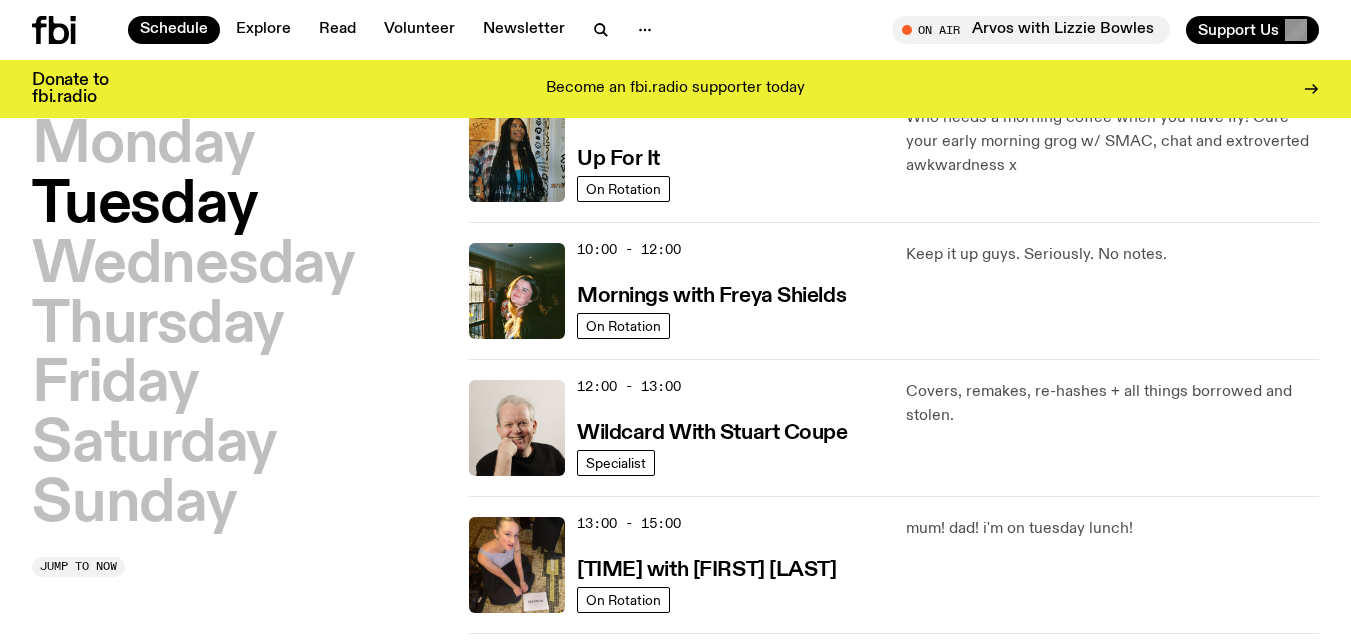 scroll, scrollTop: 229, scrollLeft: 0, axis: vertical 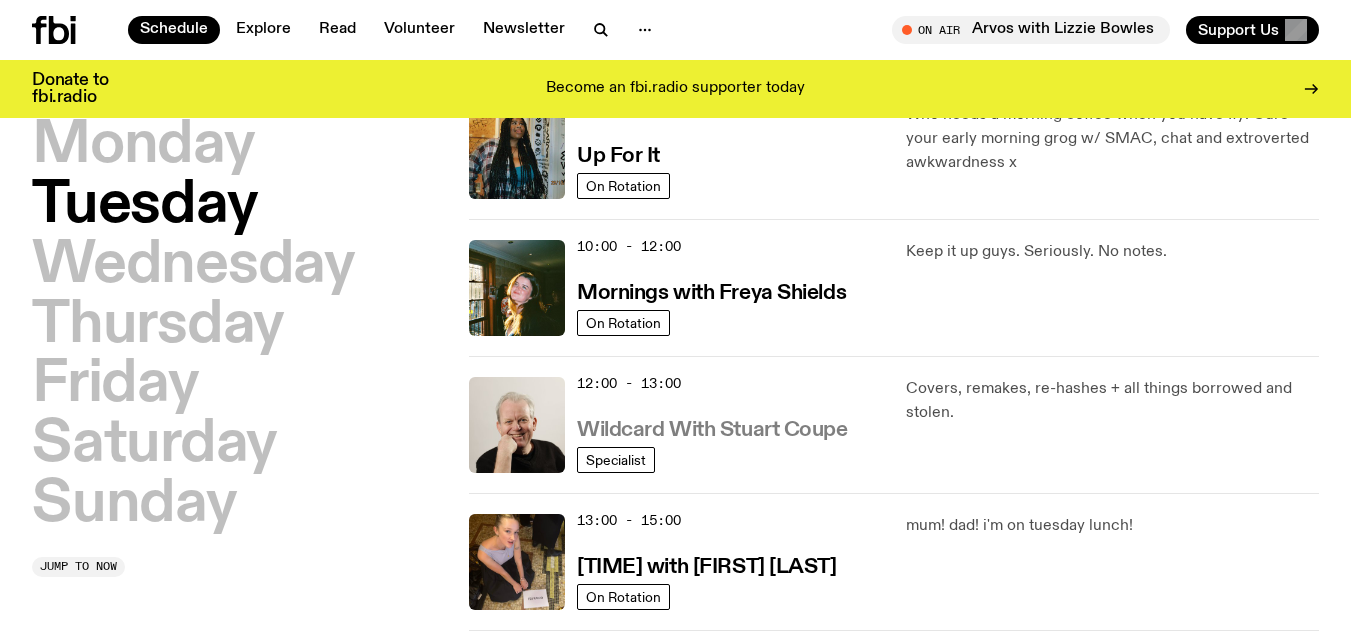 click on "Wildcard With Stuart Coupe" at bounding box center (712, 430) 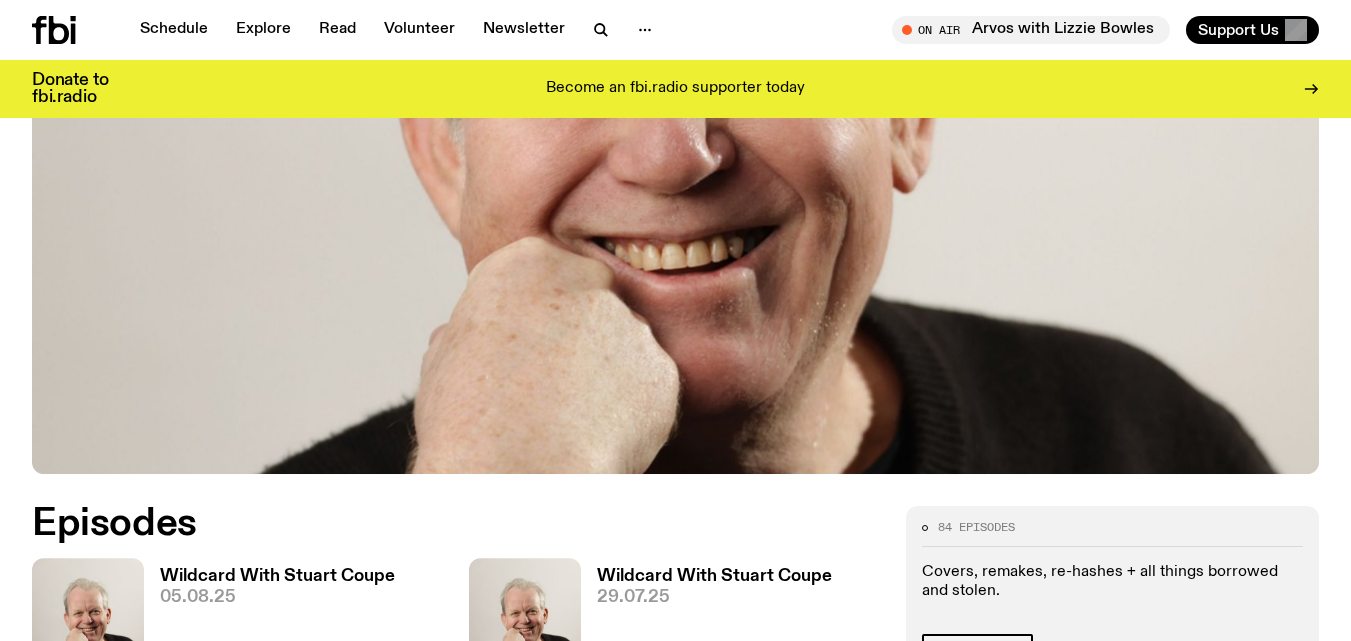 scroll, scrollTop: 813, scrollLeft: 0, axis: vertical 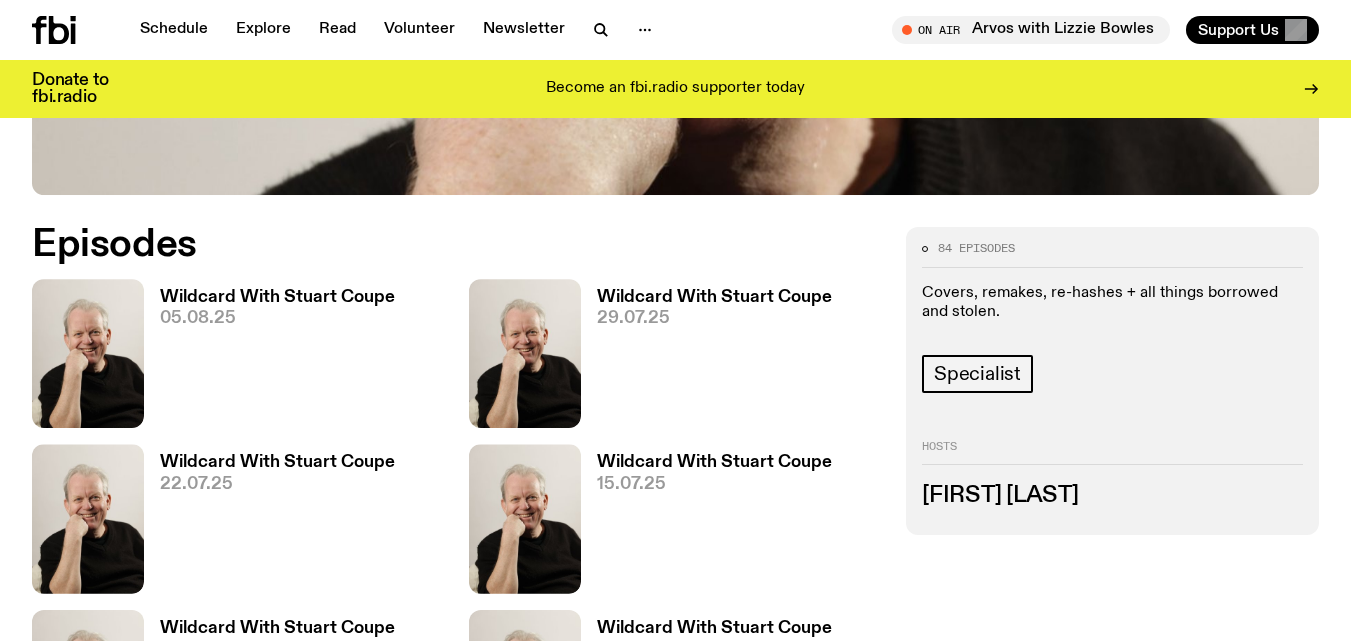 click on "Wildcard With Stuart Coupe" at bounding box center (277, 297) 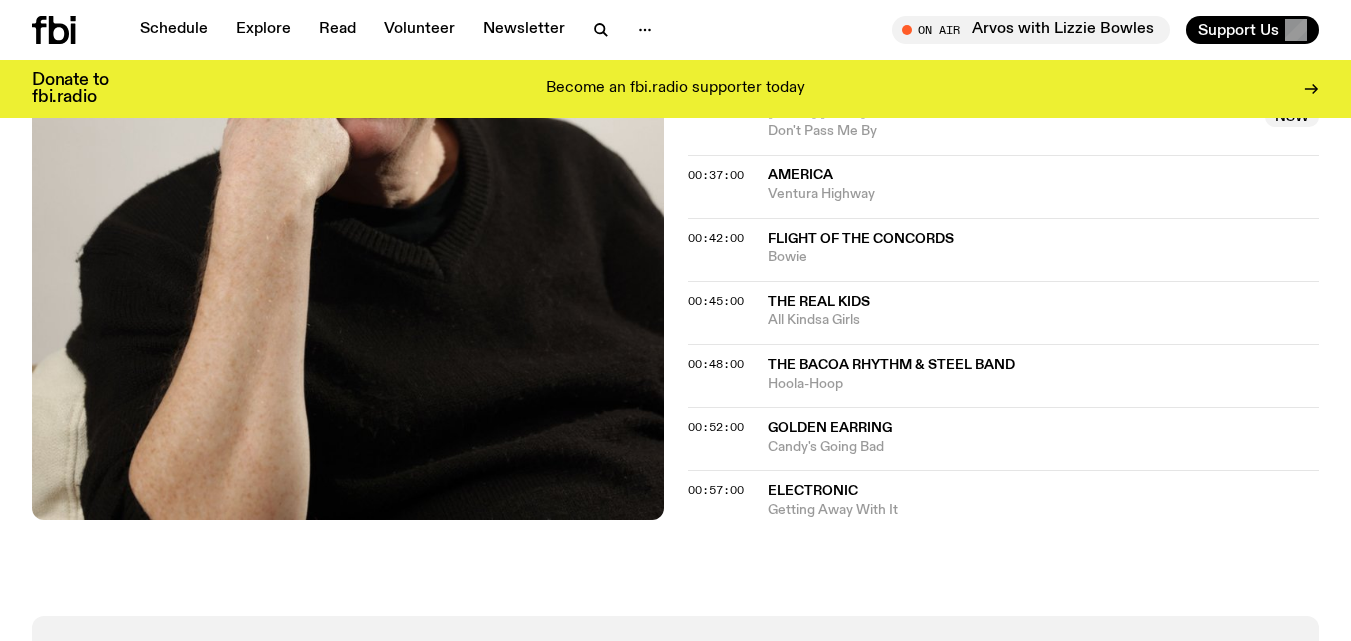 scroll, scrollTop: 1133, scrollLeft: 0, axis: vertical 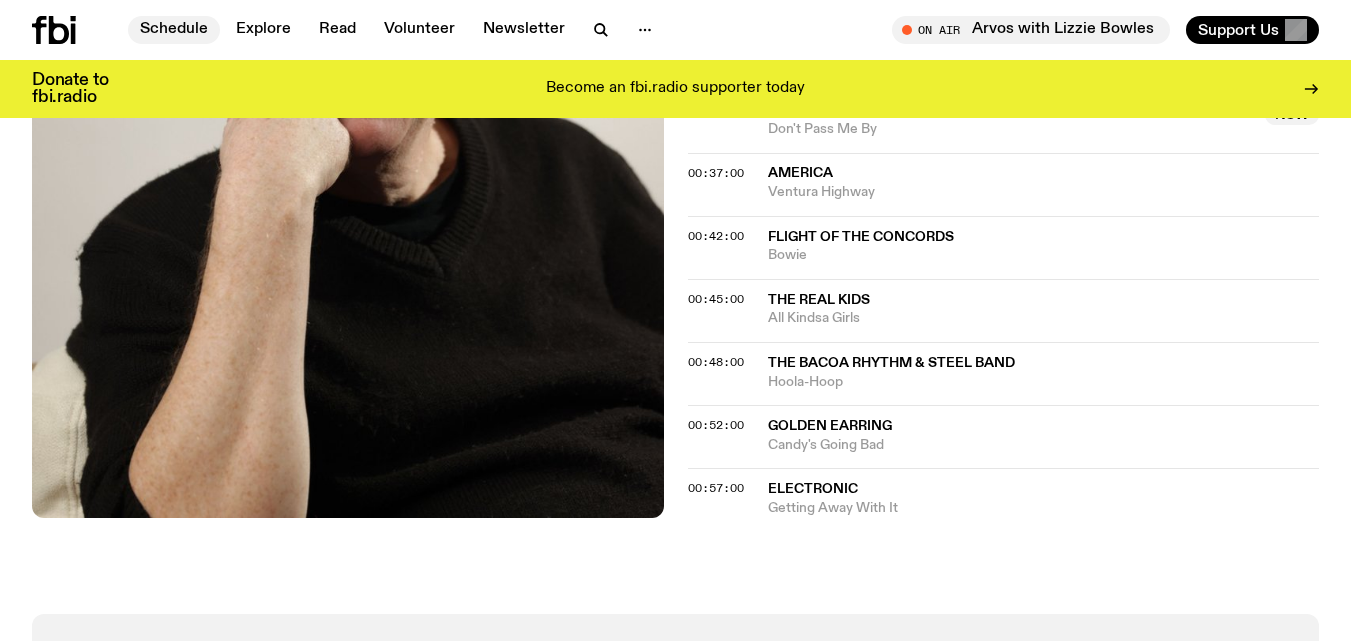 click on "Schedule" at bounding box center (174, 30) 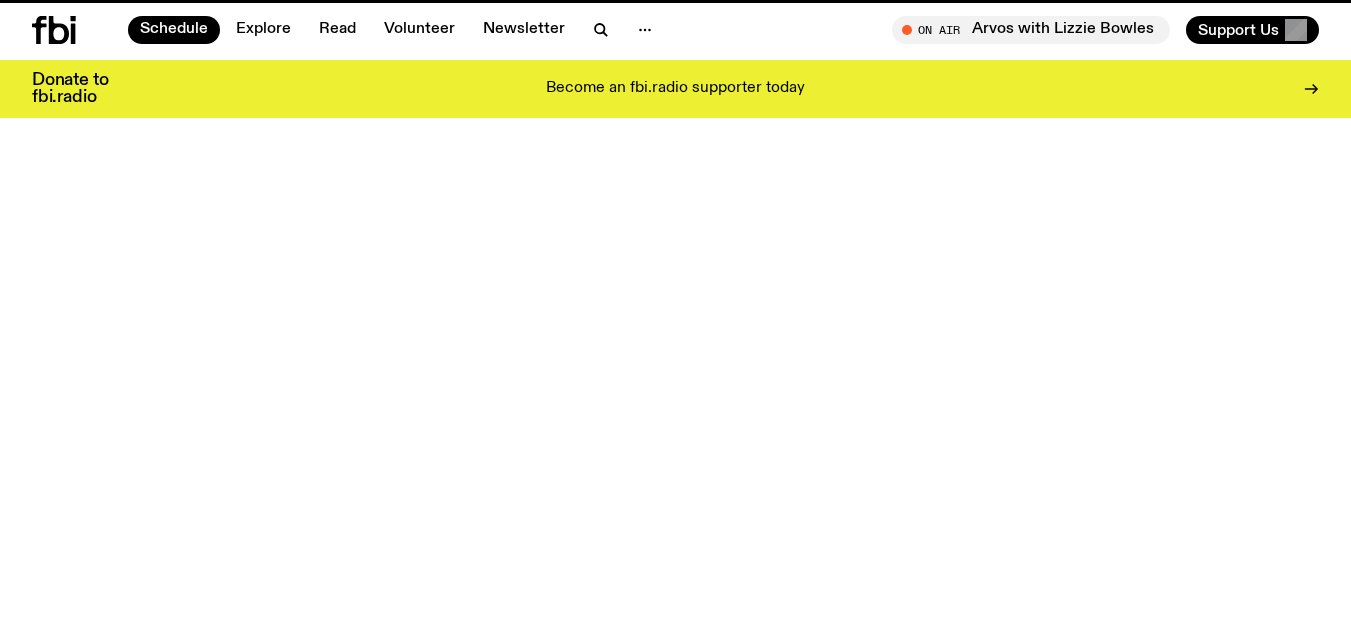 scroll, scrollTop: 0, scrollLeft: 0, axis: both 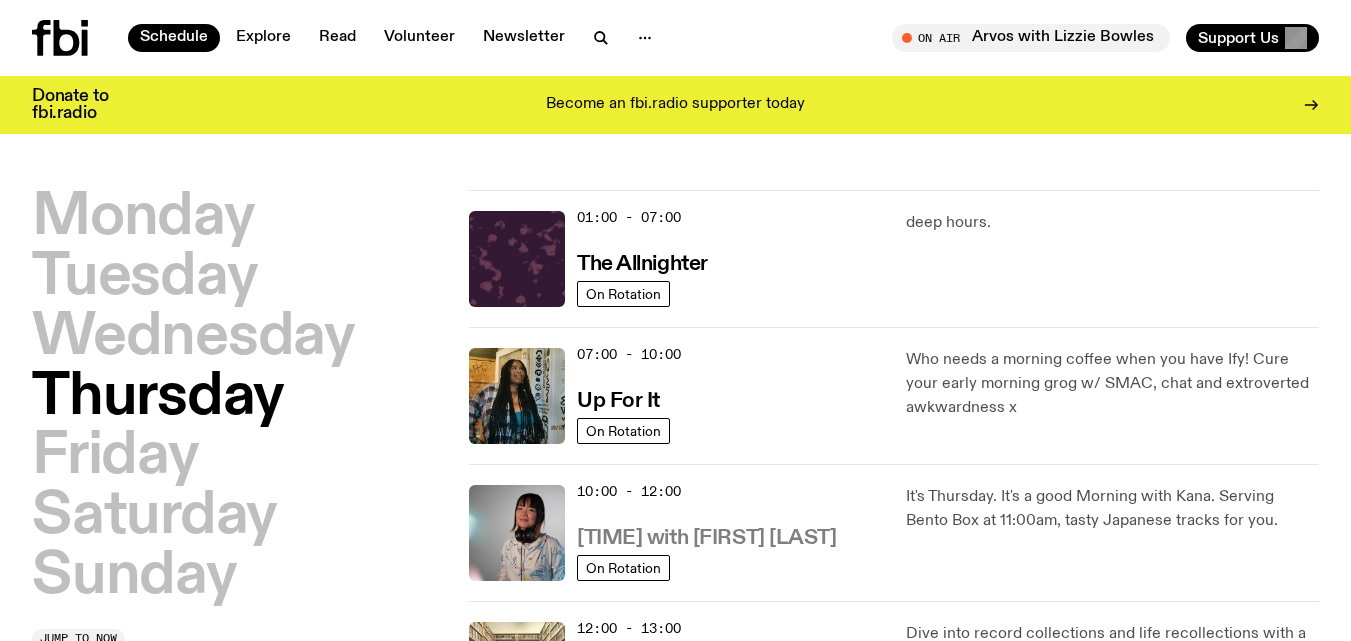click on "[TIME] with [FIRST] [LAST]" at bounding box center [707, 538] 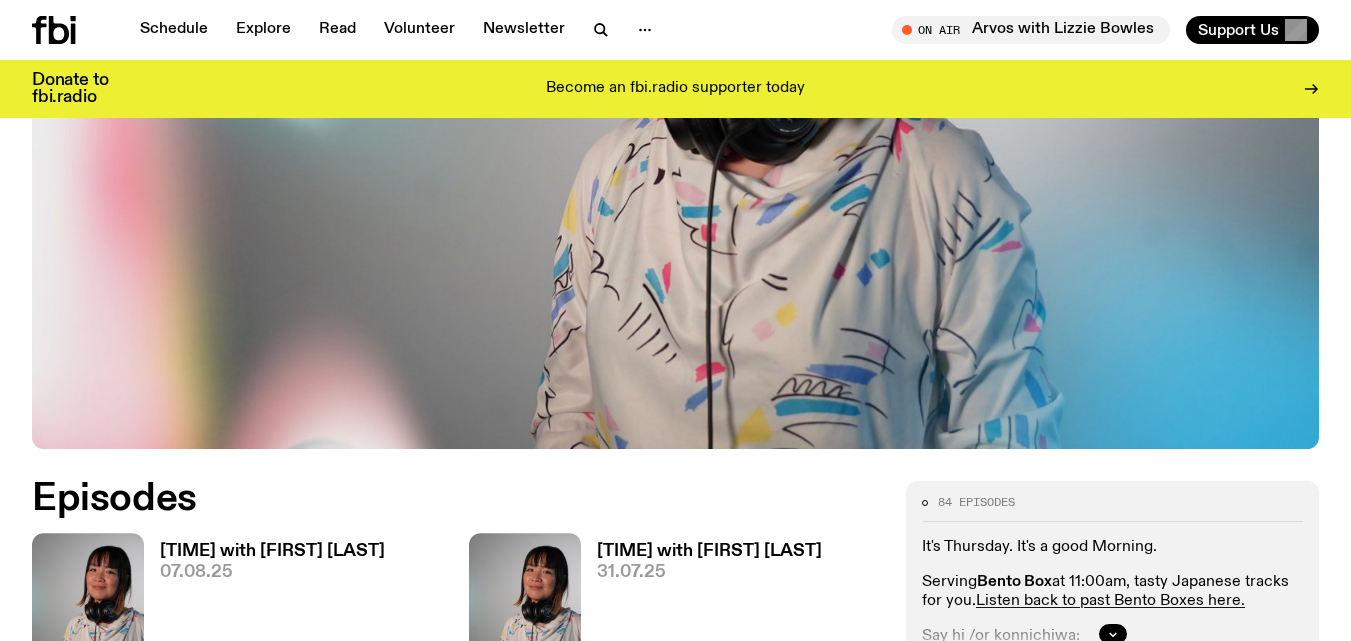 scroll, scrollTop: 586, scrollLeft: 0, axis: vertical 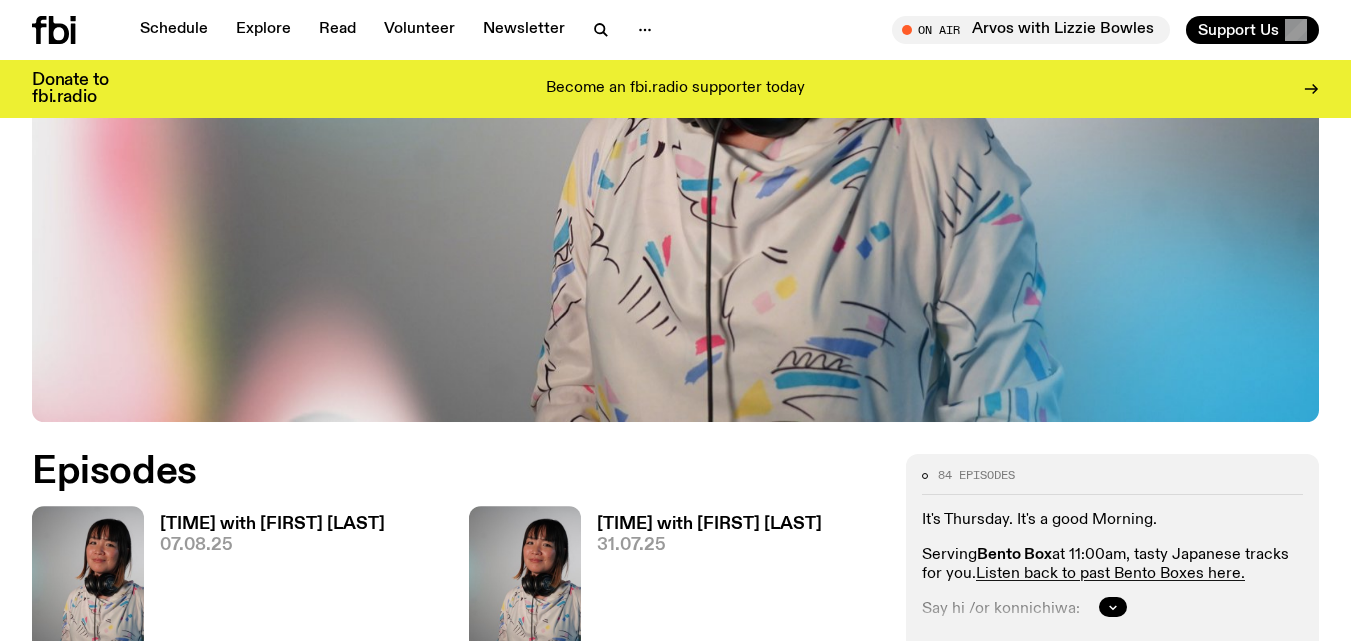 click on "[TIME] with [FIRST] [LAST]" at bounding box center [272, 524] 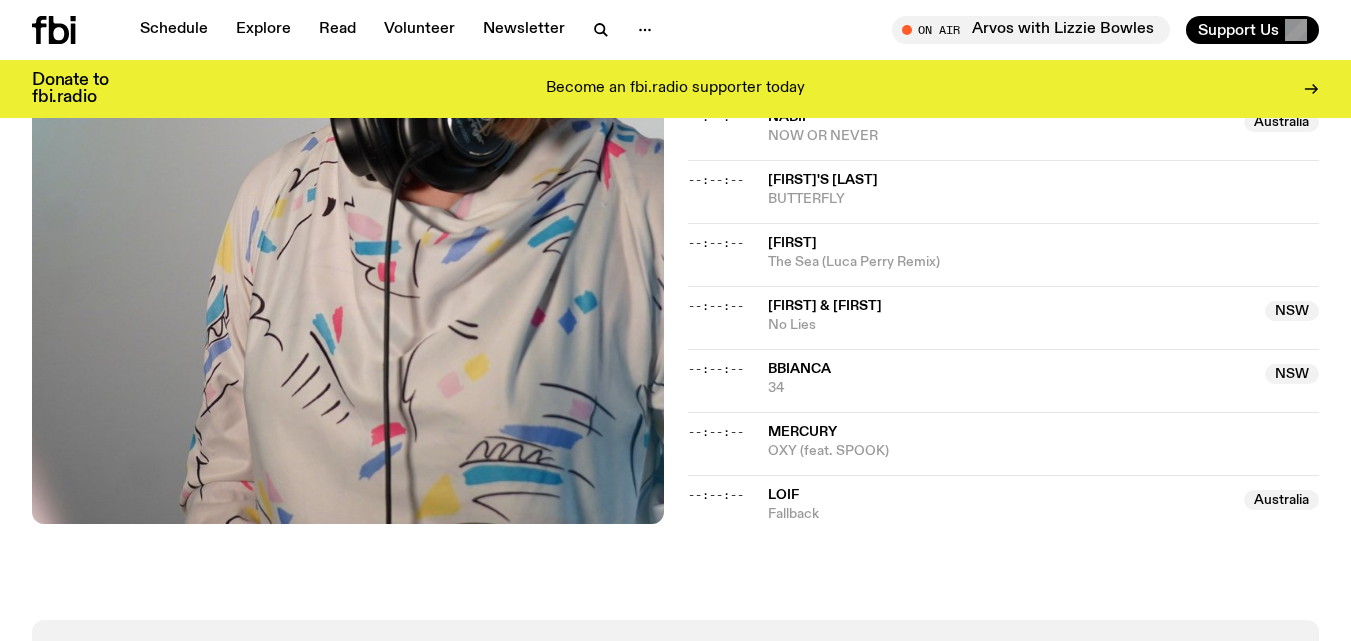 scroll, scrollTop: 2338, scrollLeft: 0, axis: vertical 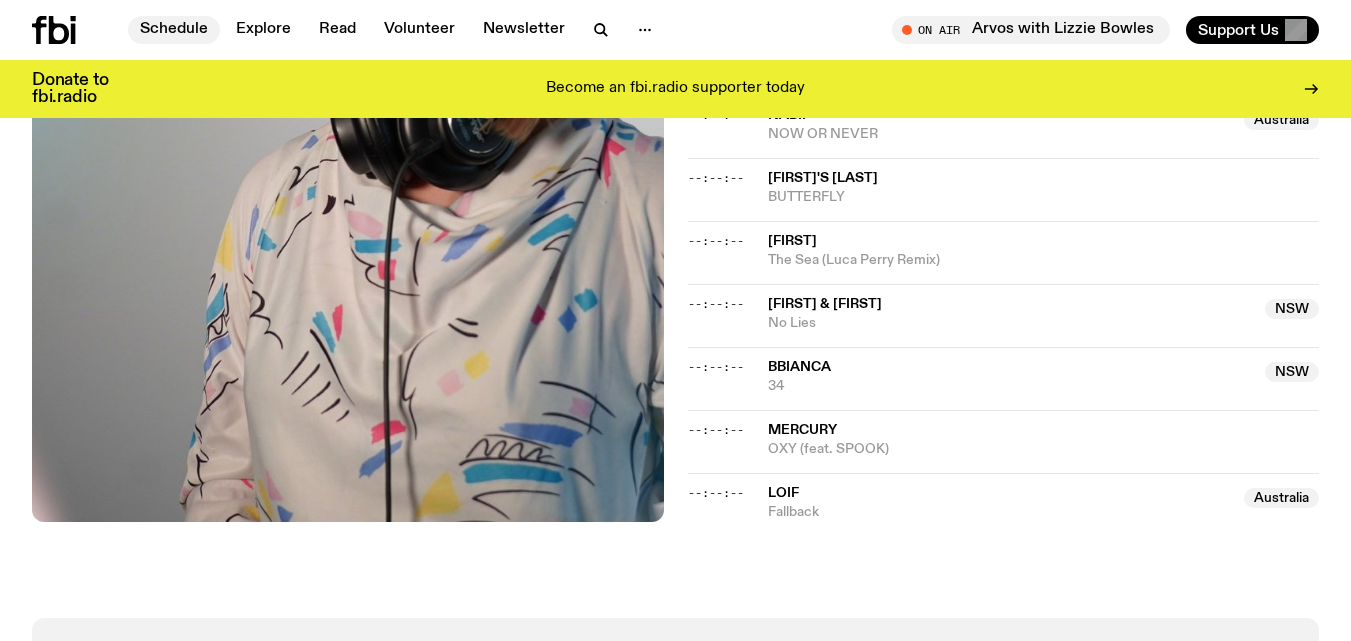 click on "Schedule" at bounding box center [174, 30] 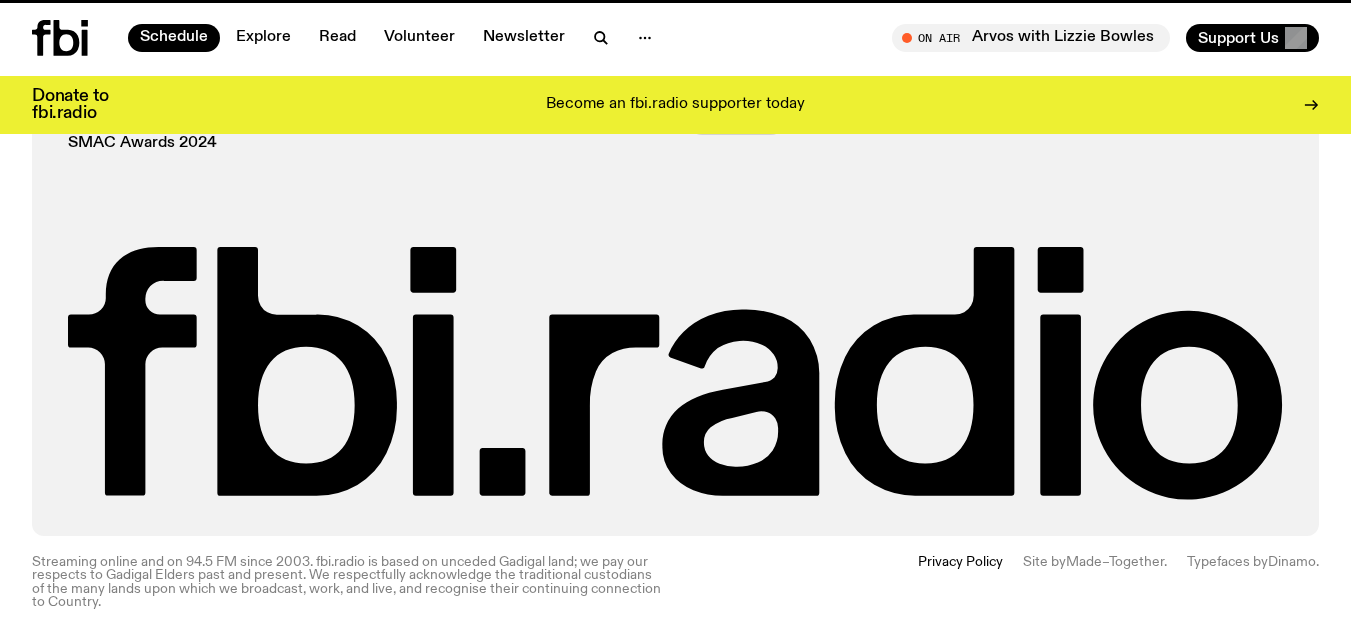 scroll, scrollTop: 0, scrollLeft: 0, axis: both 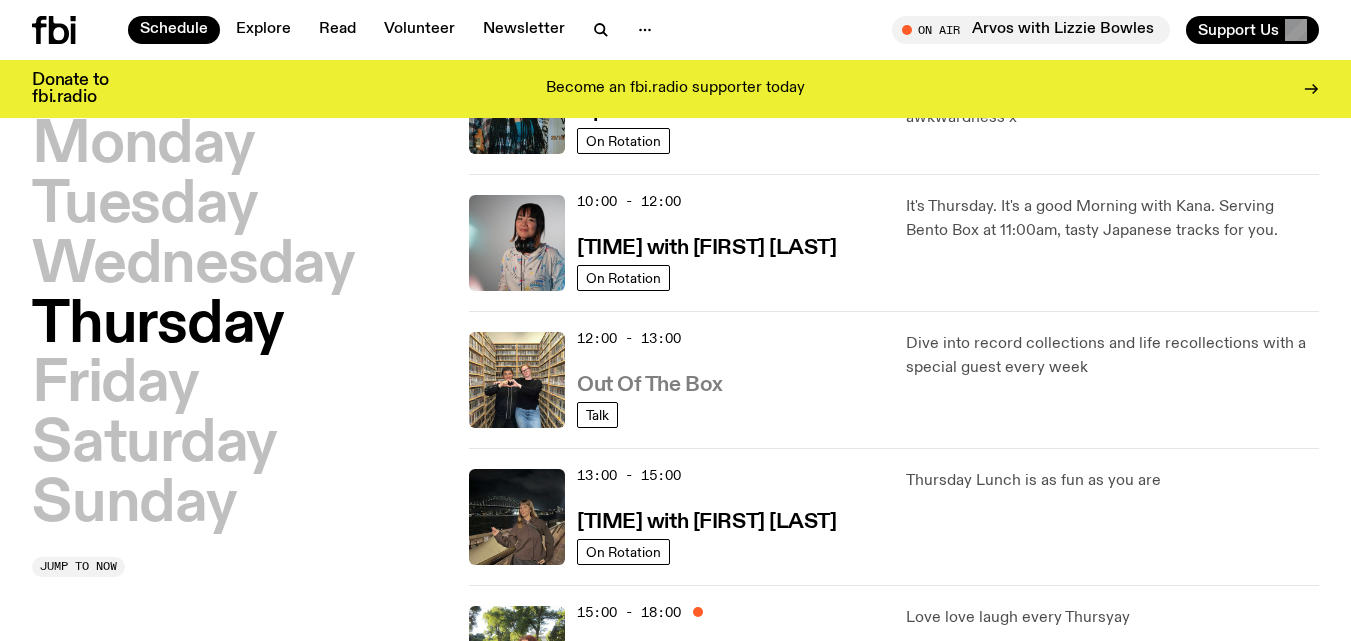 click on "Out Of The Box" at bounding box center (650, 385) 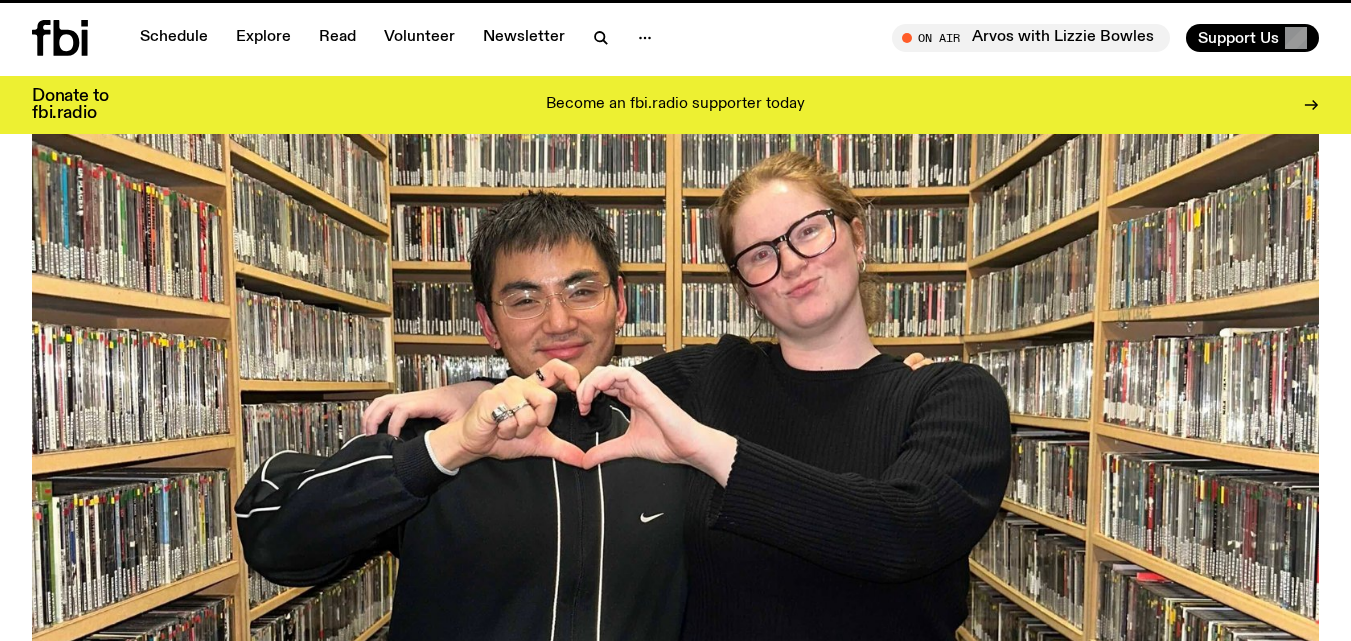scroll, scrollTop: 0, scrollLeft: 0, axis: both 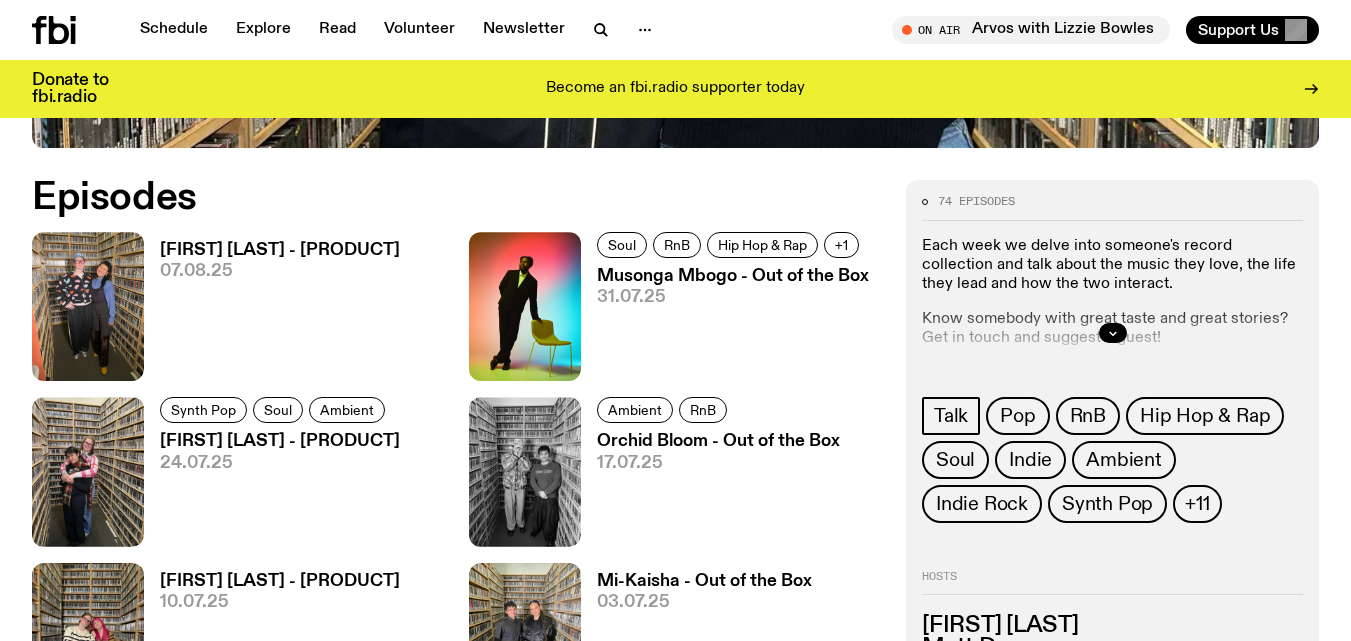 click on "[FIRST] [LAST] - [PRODUCT]" at bounding box center (280, 250) 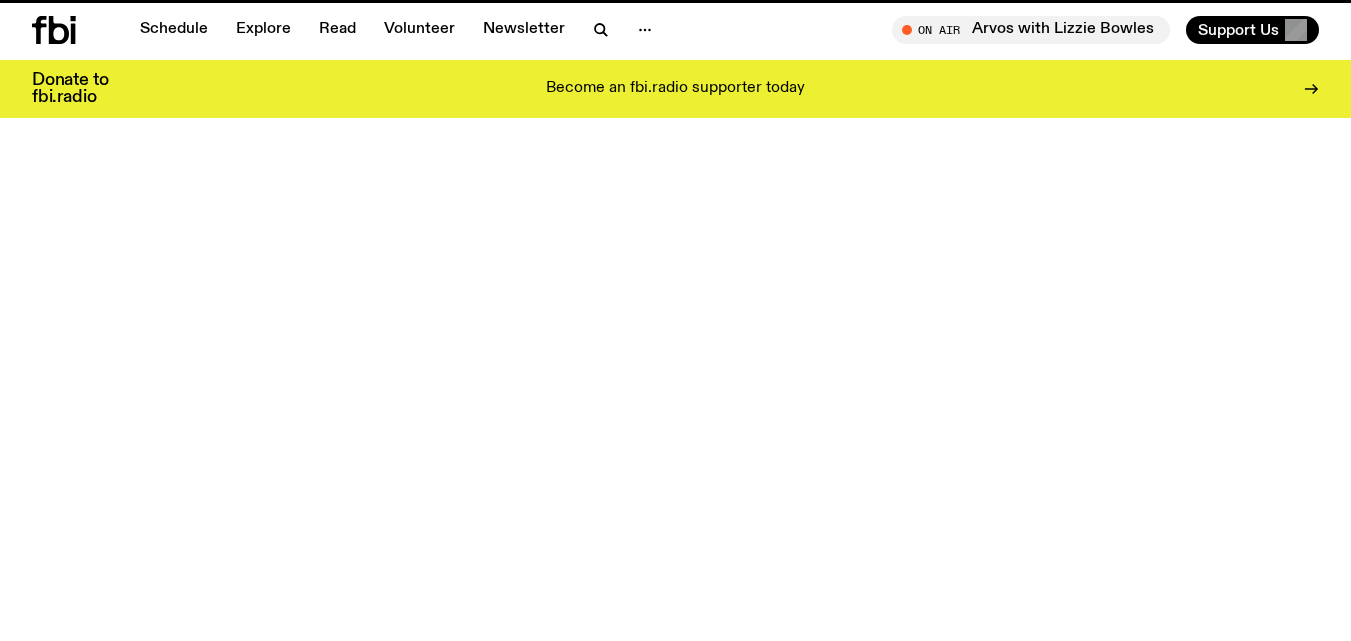 scroll, scrollTop: 0, scrollLeft: 0, axis: both 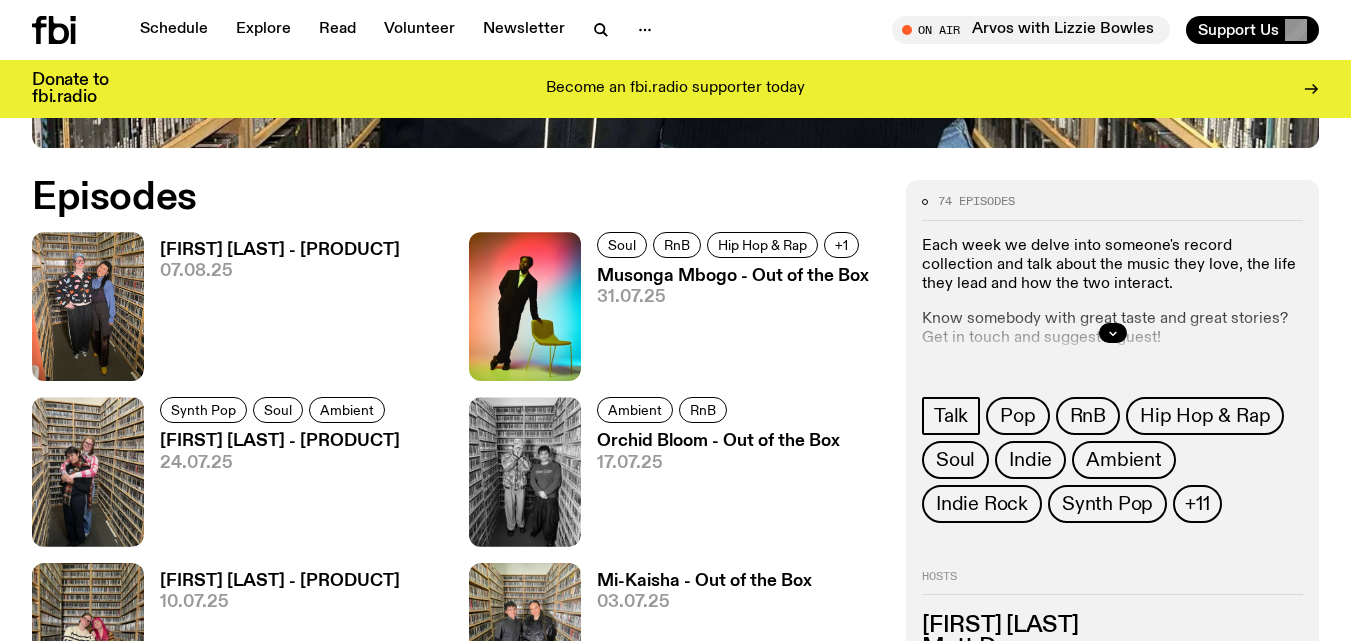 click on "Musonga Mbogo - Out of the Box" at bounding box center (733, 276) 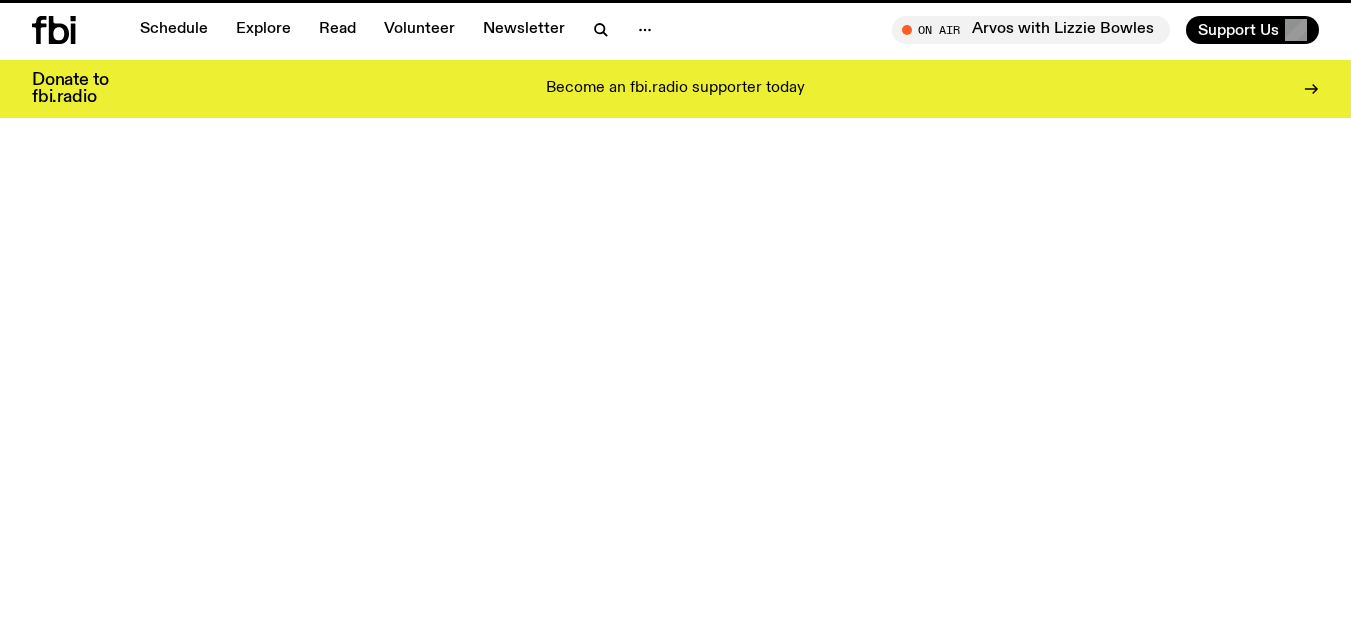 scroll, scrollTop: 0, scrollLeft: 0, axis: both 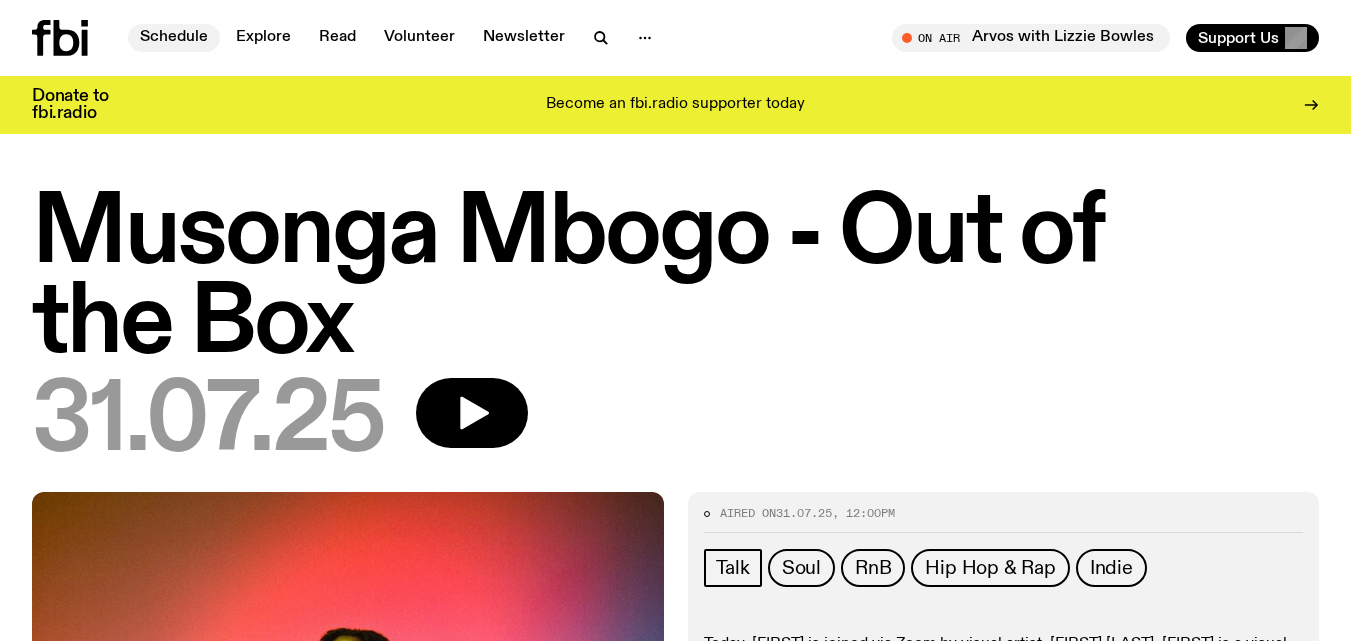 click on "Schedule" at bounding box center (174, 38) 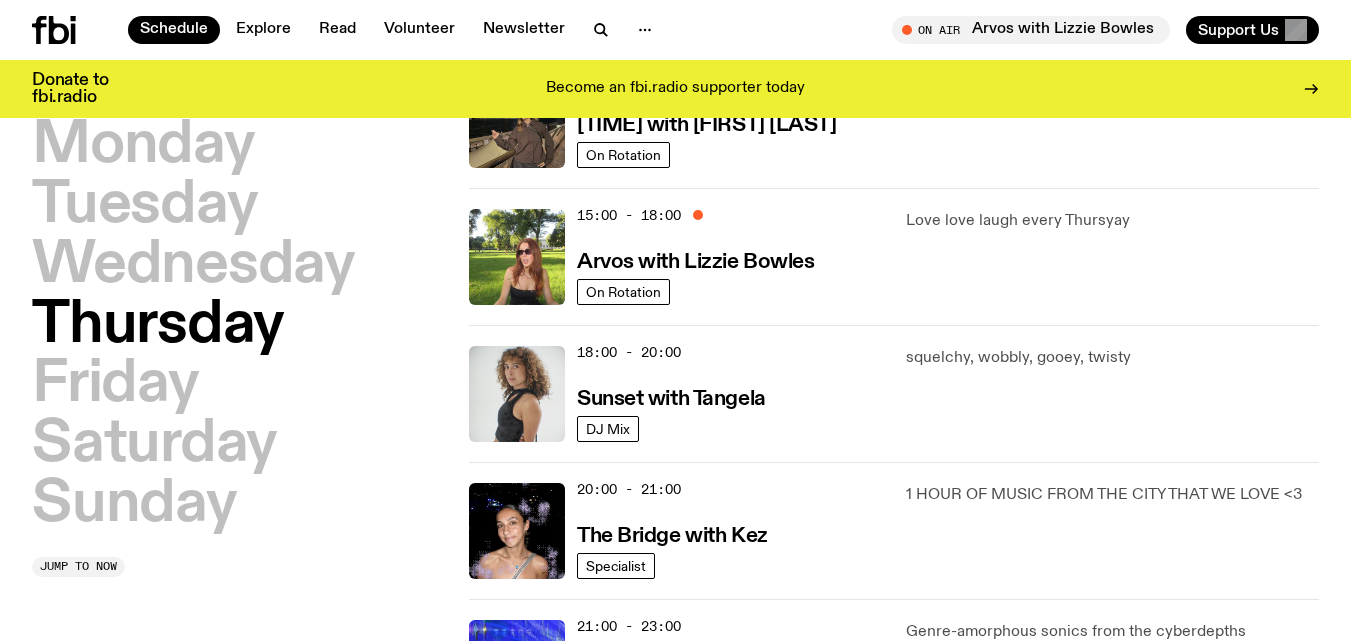 scroll, scrollTop: 0, scrollLeft: 0, axis: both 